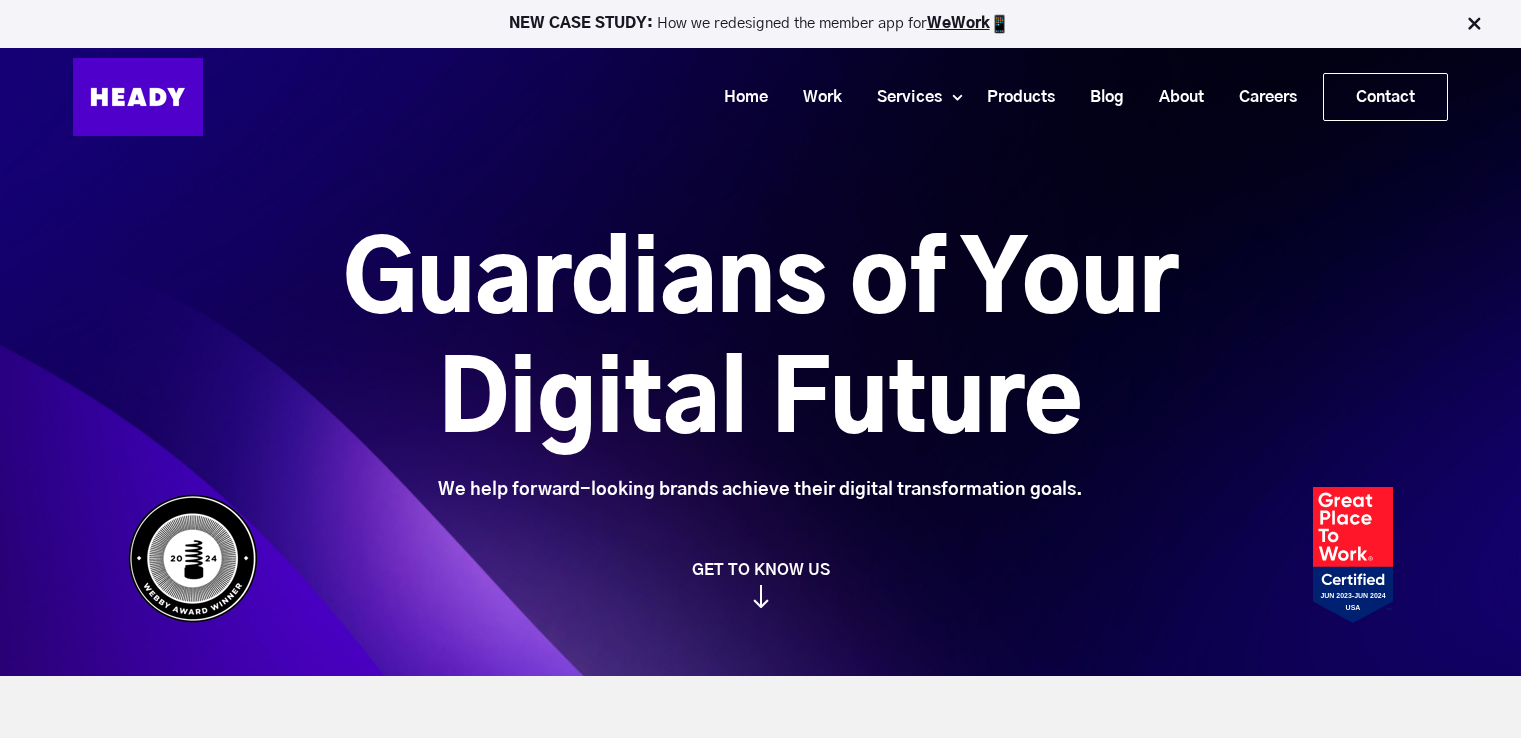 scroll, scrollTop: 0, scrollLeft: 0, axis: both 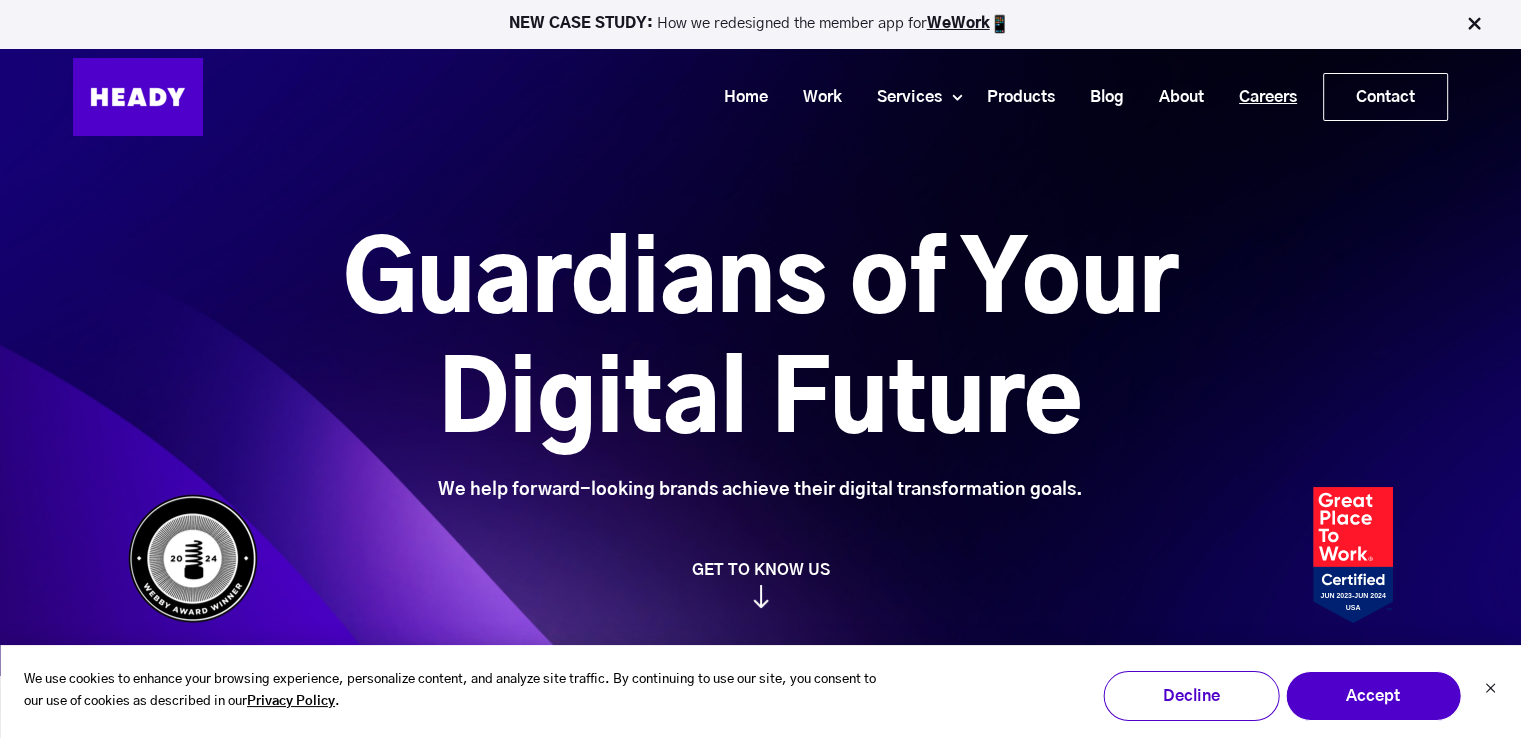 click on "Careers" at bounding box center (1260, 97) 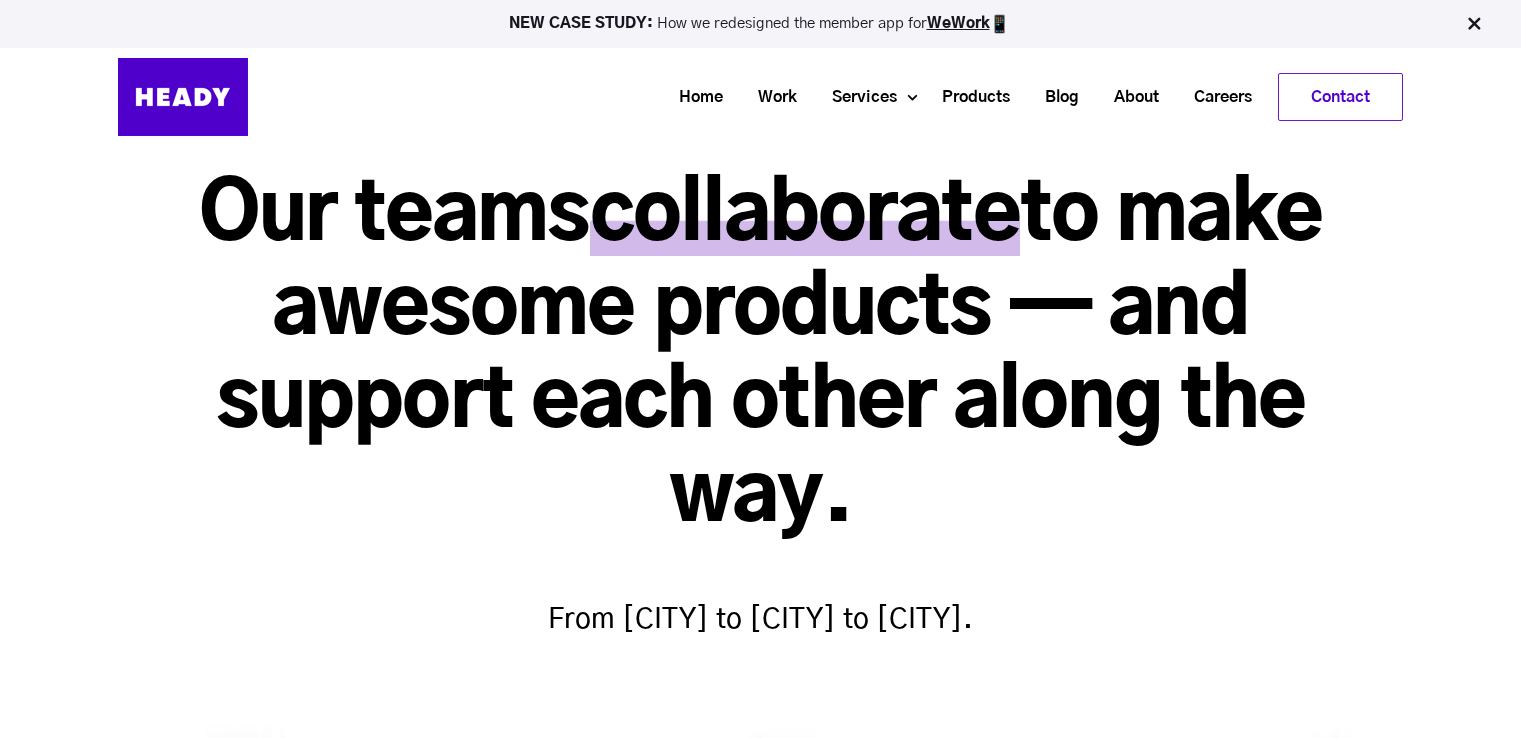 scroll, scrollTop: 0, scrollLeft: 0, axis: both 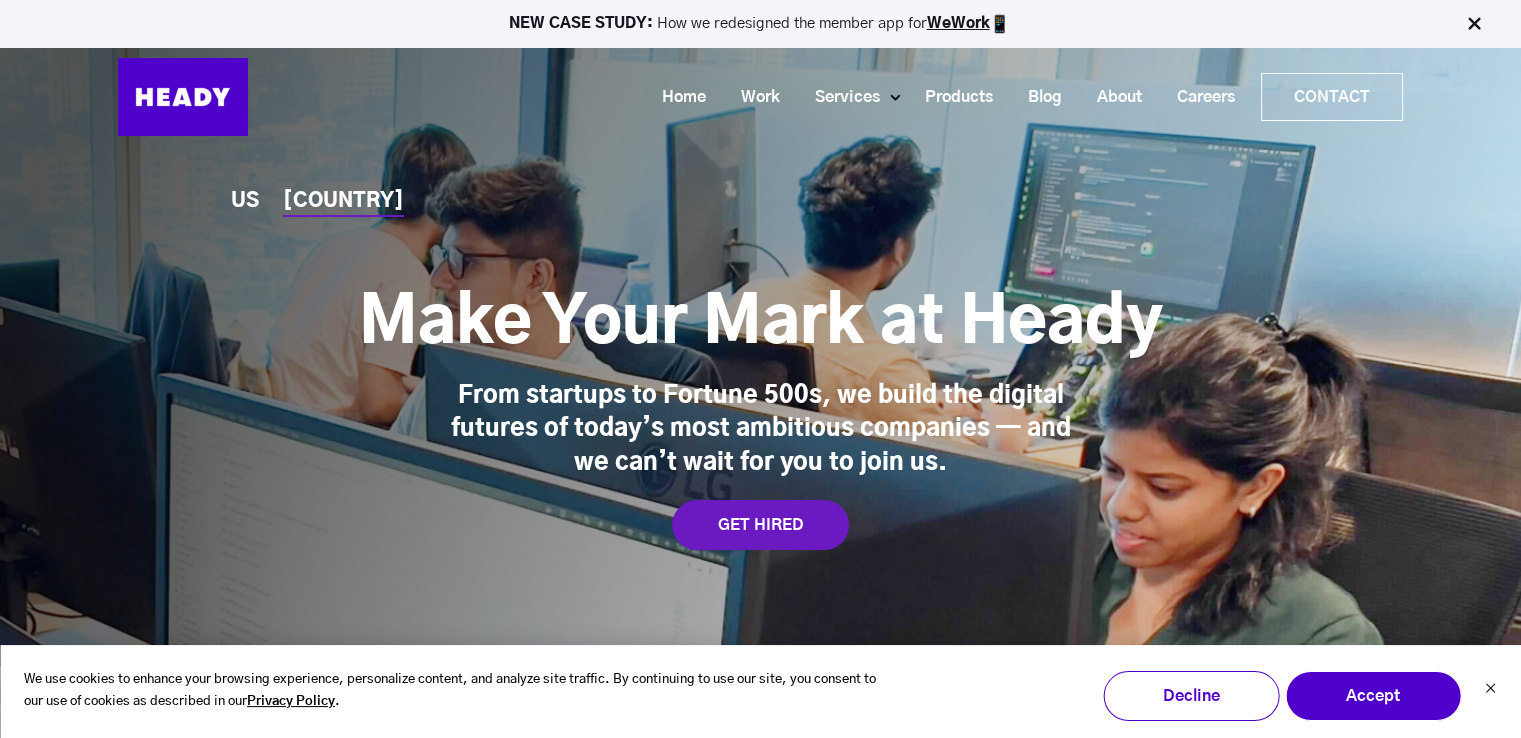 click on "We use cookies to enhance your browsing experience, personalize content, and analyze site traffic. By continuing to use our site, you consent to our use of cookies as described in our  Privacy Policy . Accept Decline" at bounding box center (760, 692) 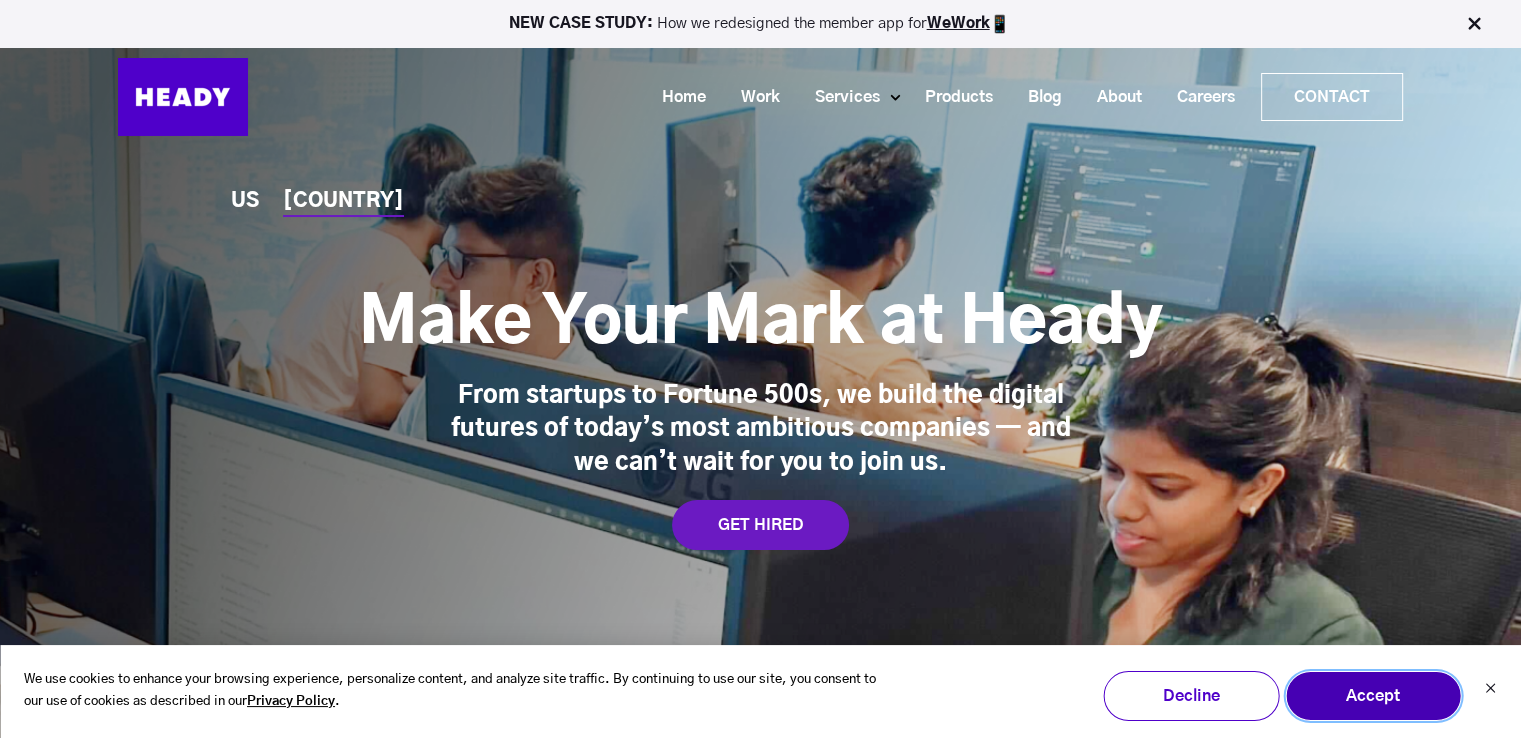 click on "Accept" at bounding box center [1373, 696] 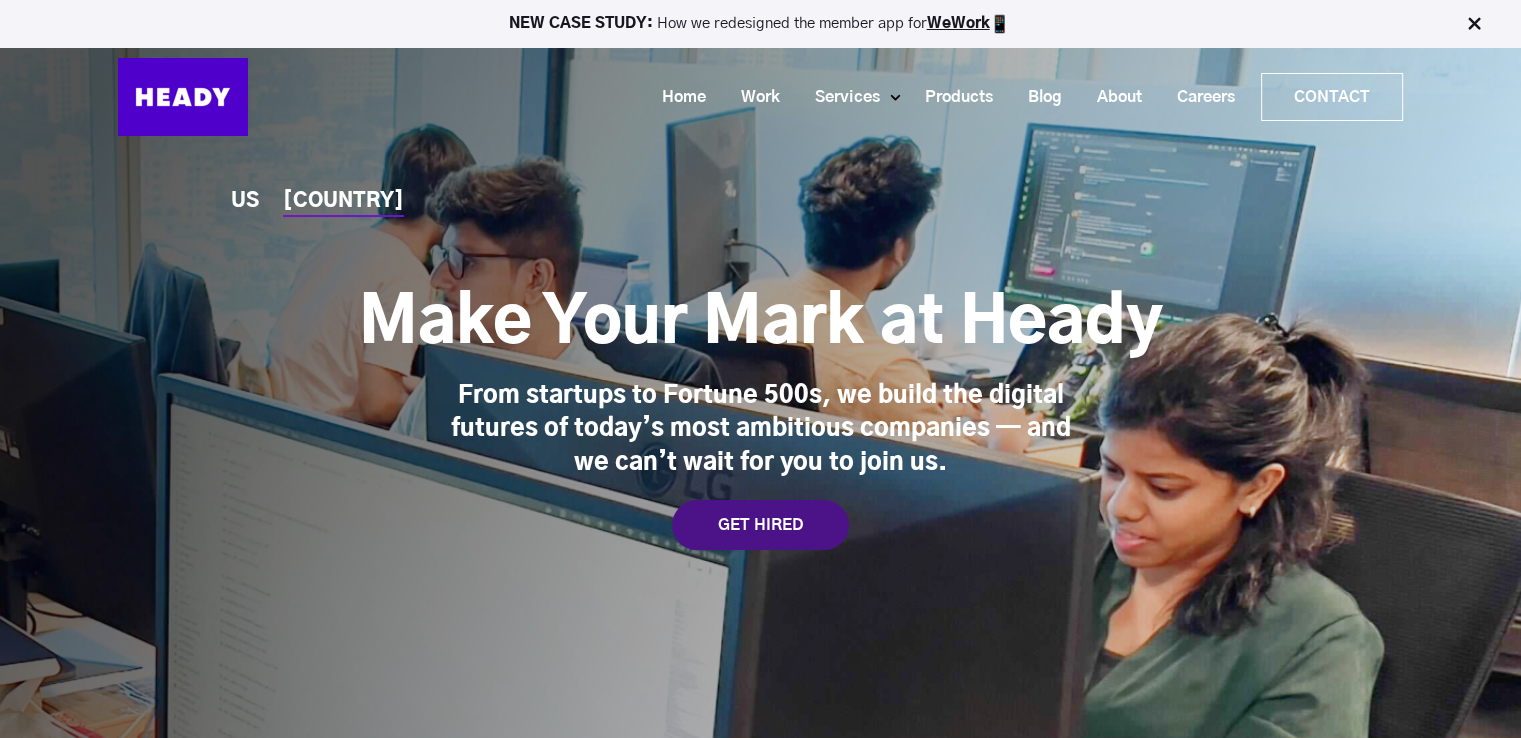 click on "GET HIRED" at bounding box center (760, 525) 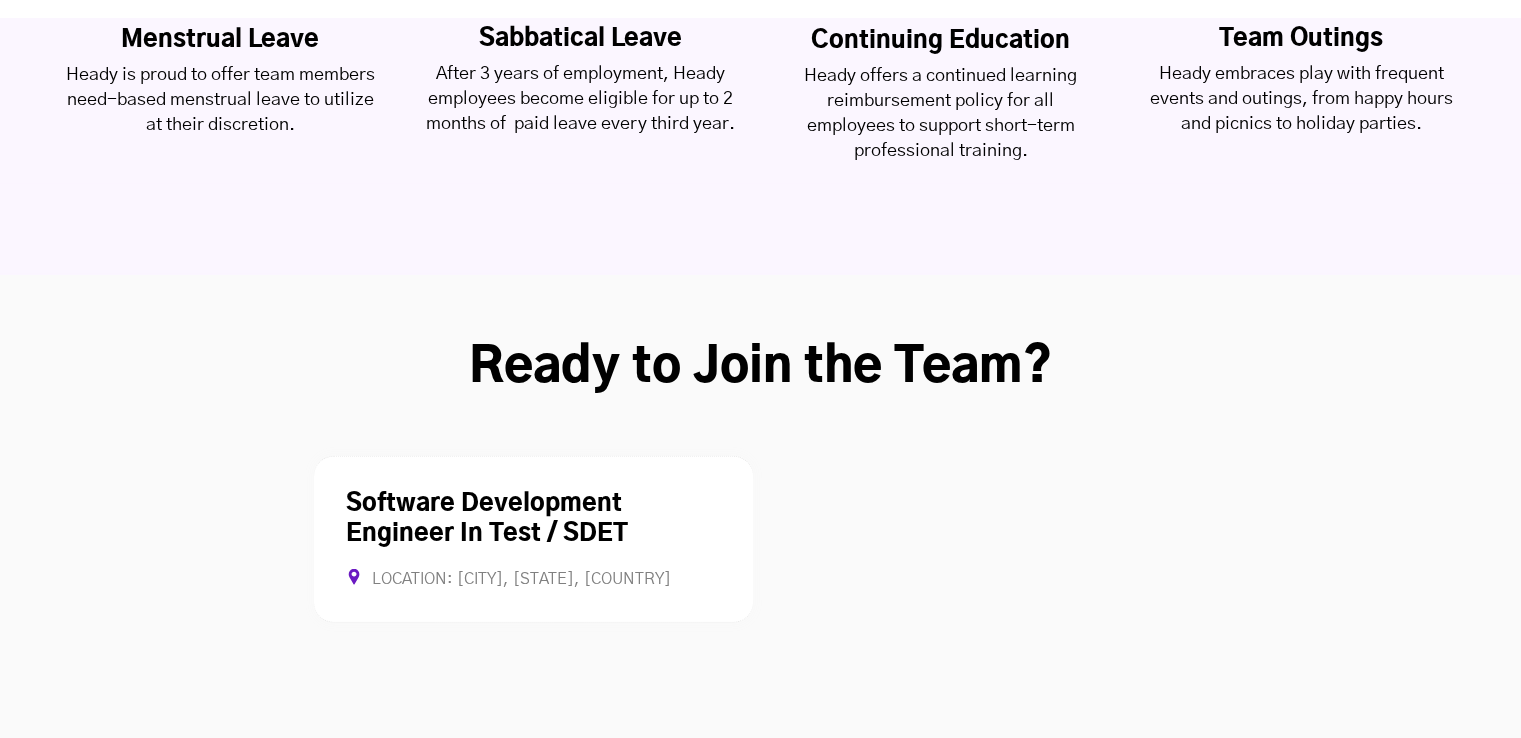 scroll, scrollTop: 5162, scrollLeft: 0, axis: vertical 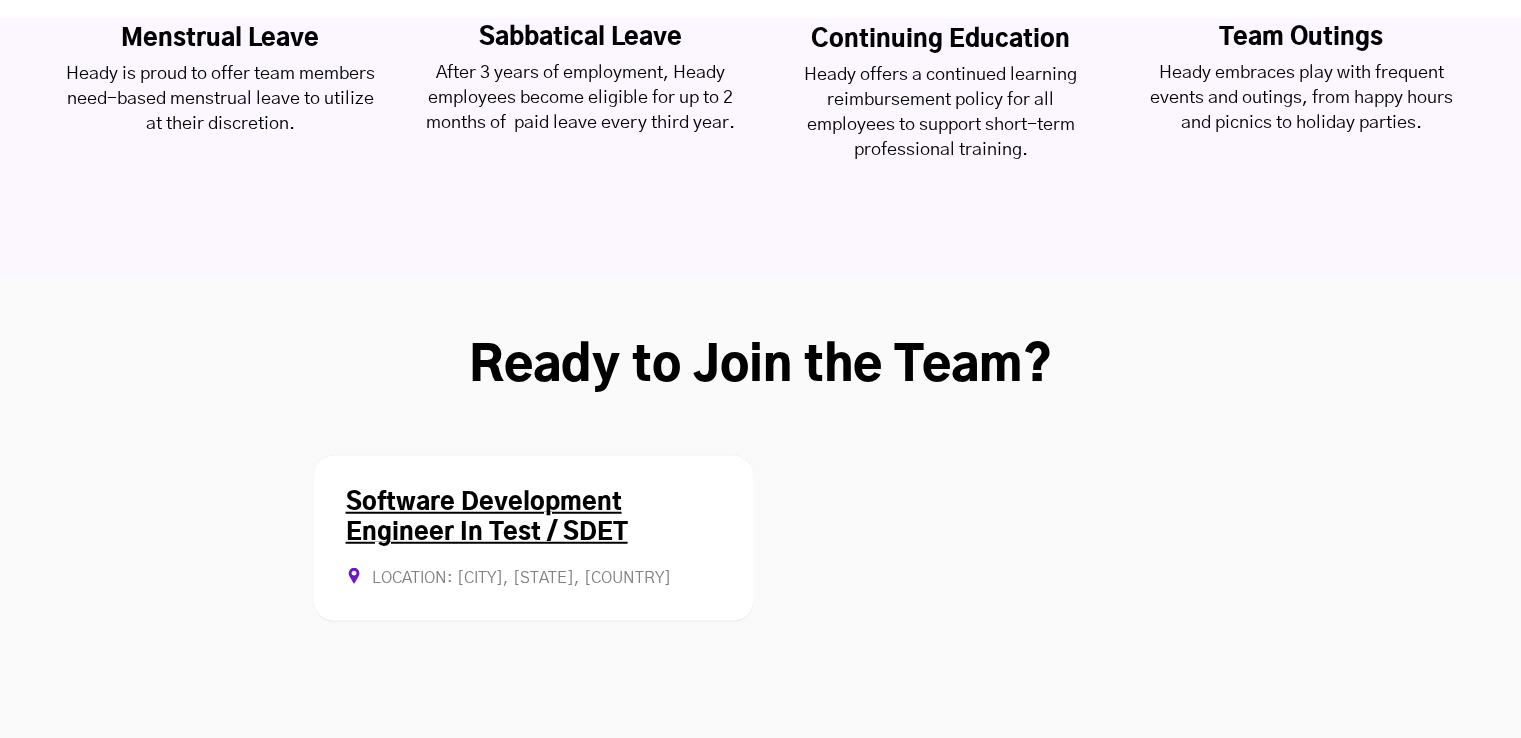 click on "Software Development Engineer In Test / SDET        Location: [CITY], [STATE], [COUNTRY]    Full-time" at bounding box center (533, 538) 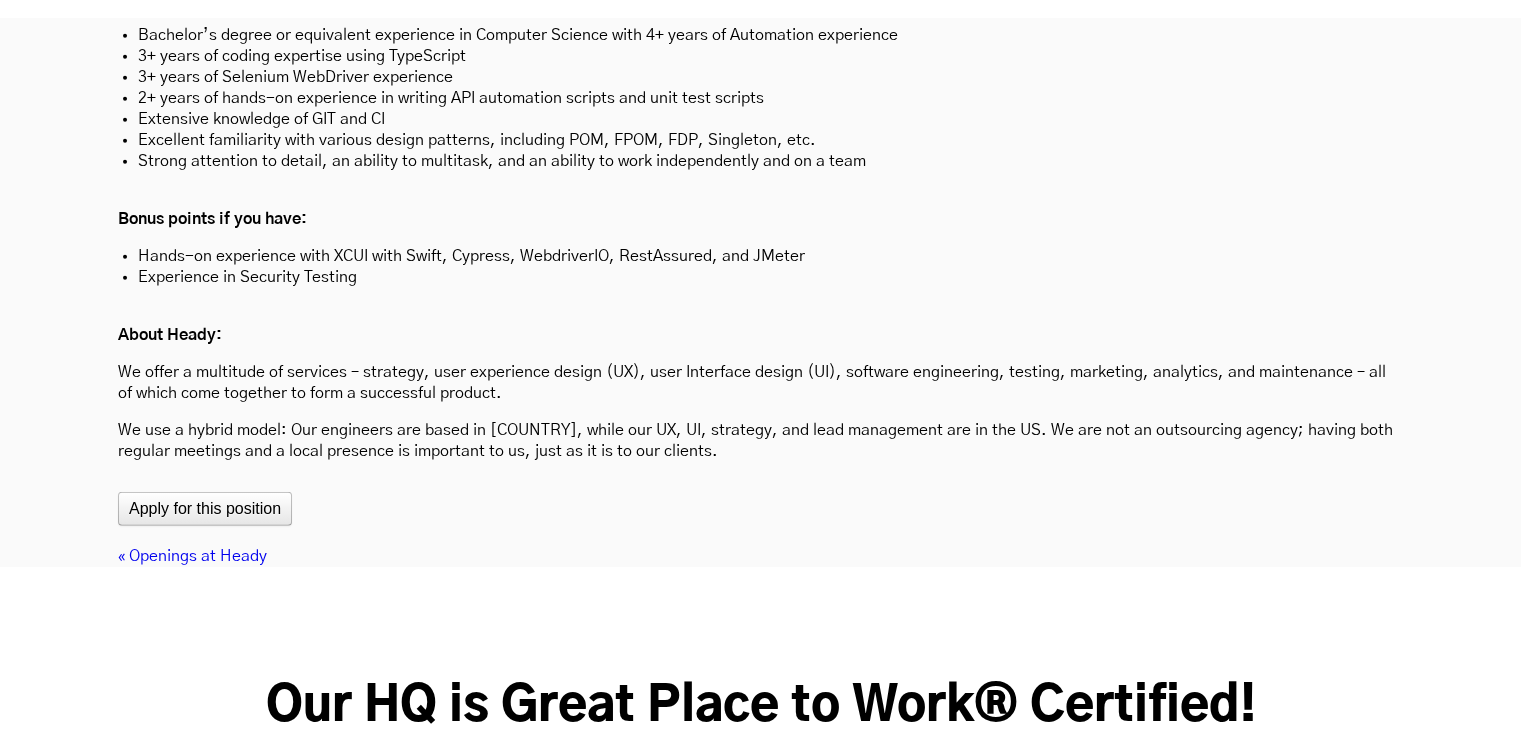 scroll, scrollTop: 6075, scrollLeft: 0, axis: vertical 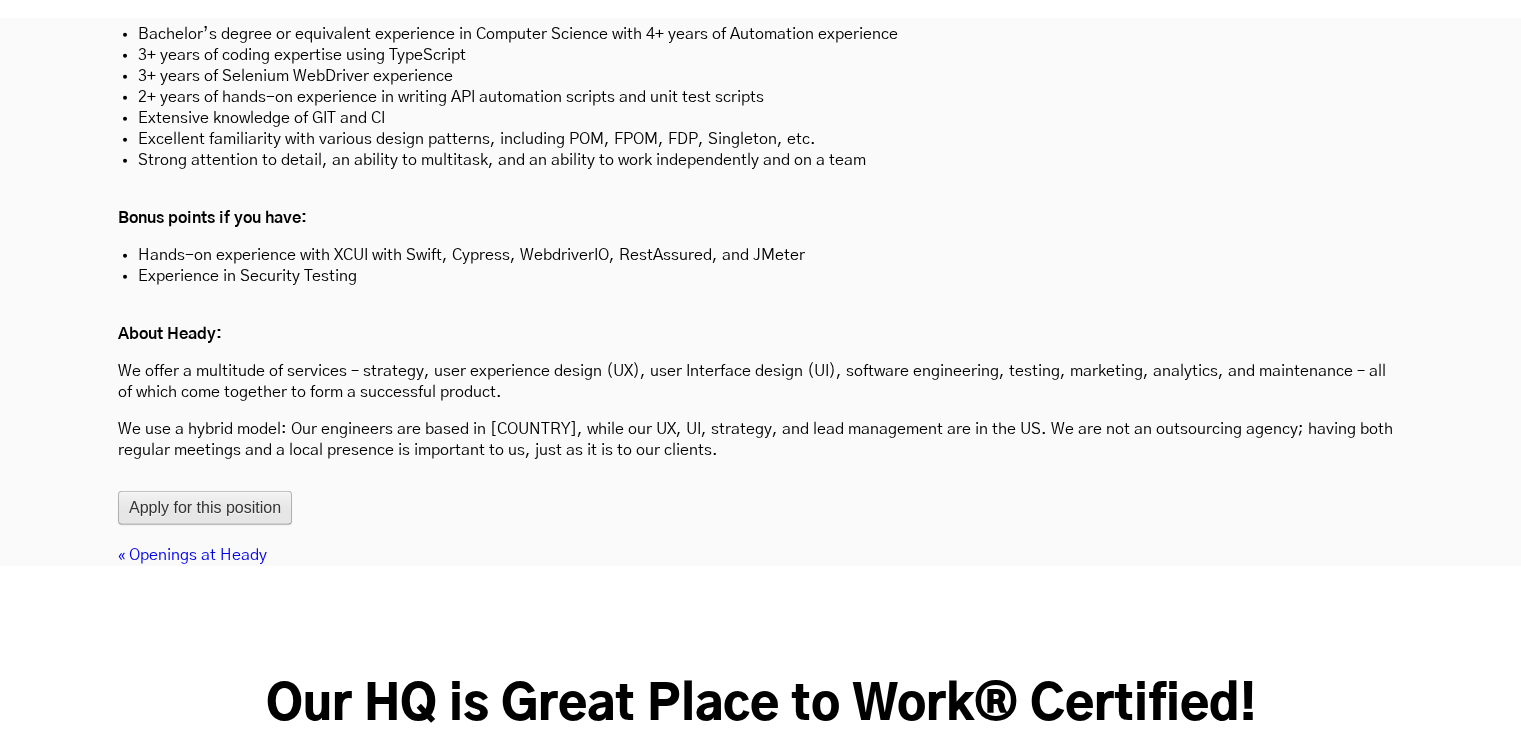 click on "Apply for this position" at bounding box center (205, 508) 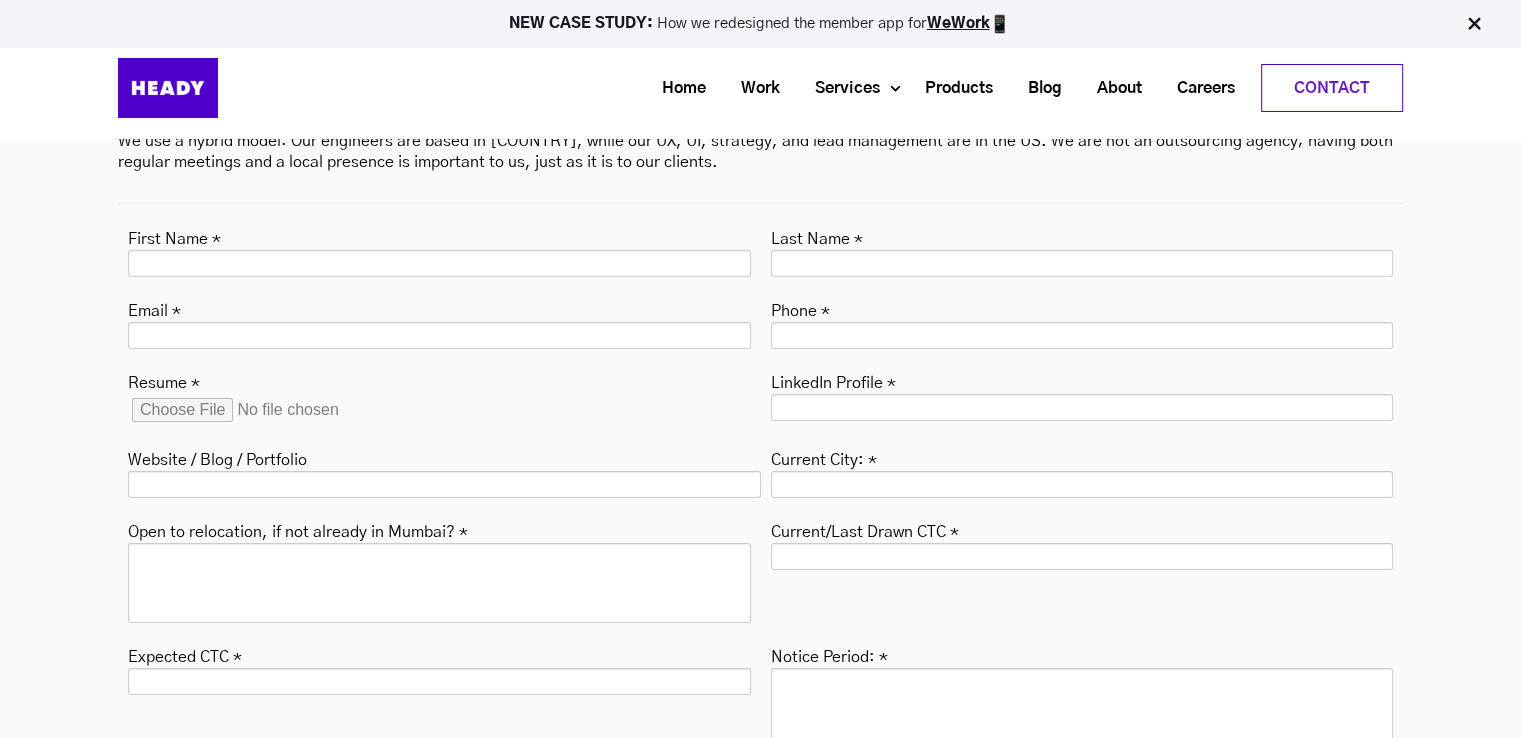 scroll, scrollTop: 6361, scrollLeft: 0, axis: vertical 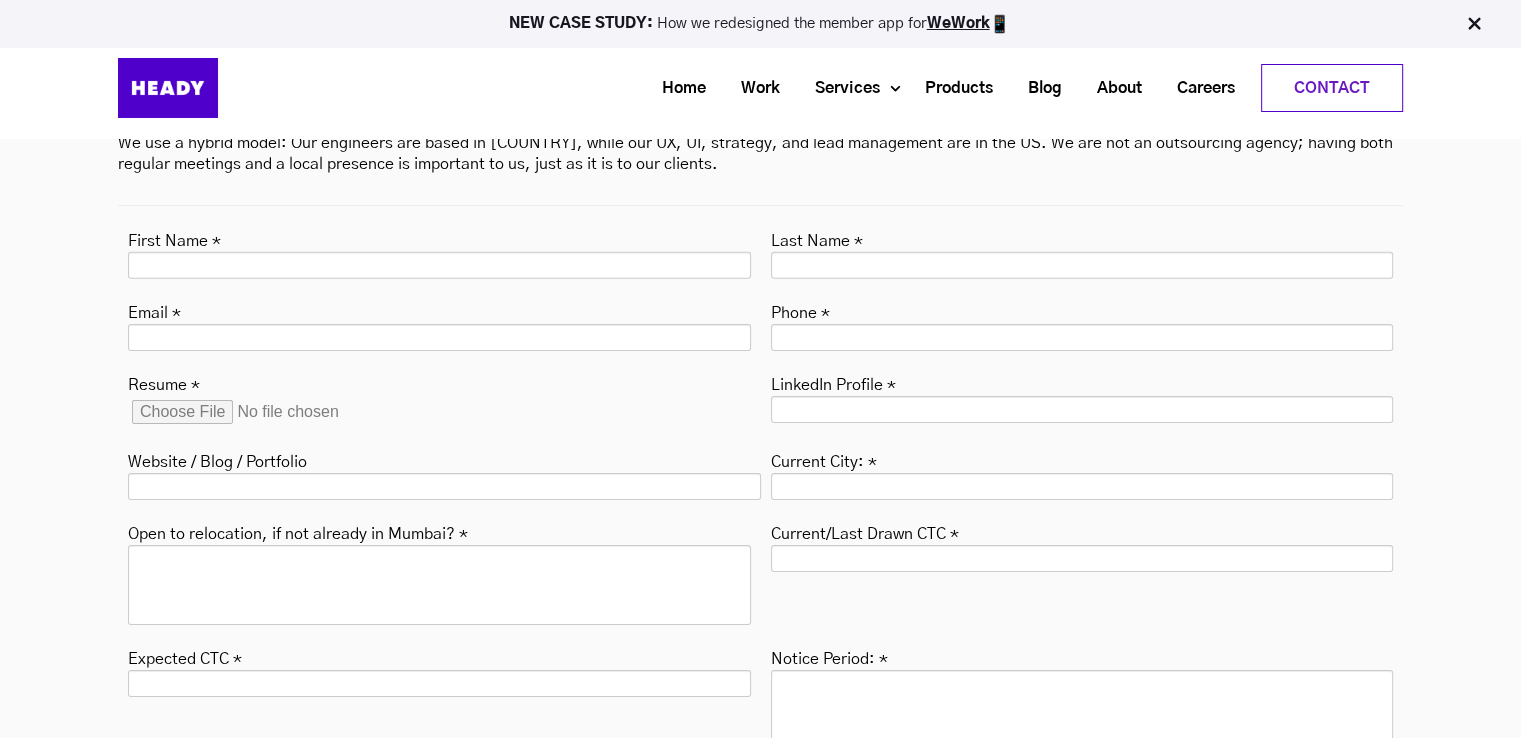 click on "First Name *" at bounding box center (439, 257) 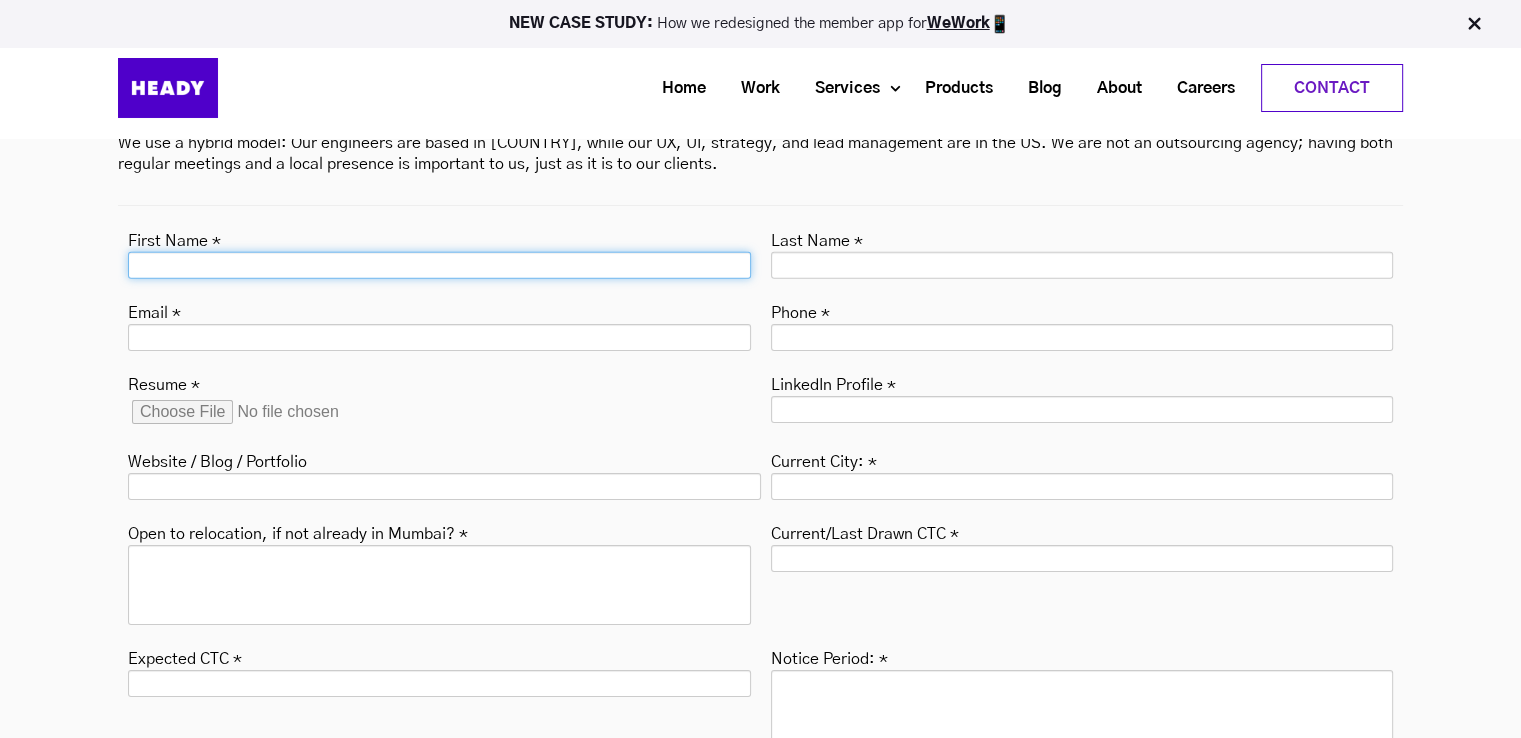 click on "First Name *" at bounding box center [439, 265] 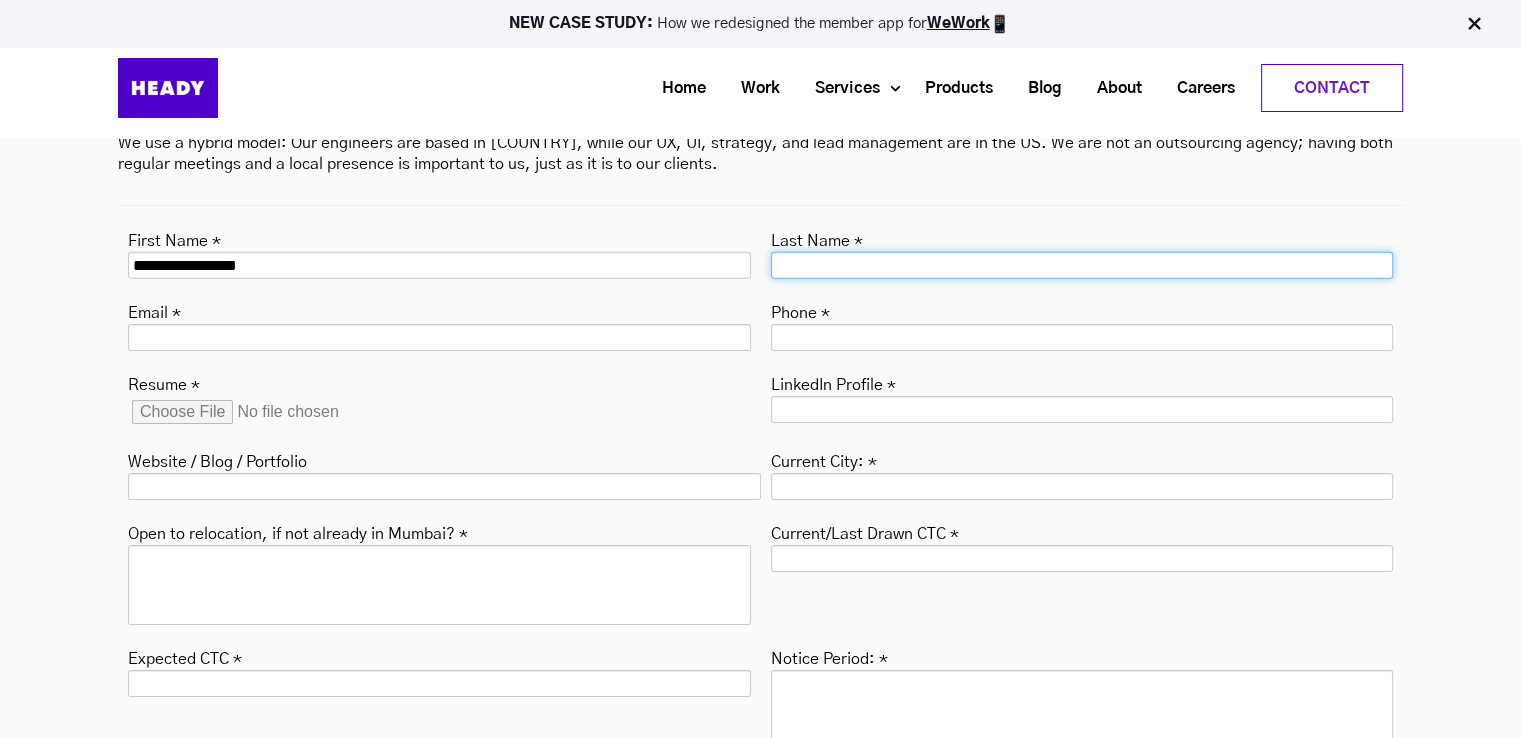 click on "Last Name *" at bounding box center [1082, 265] 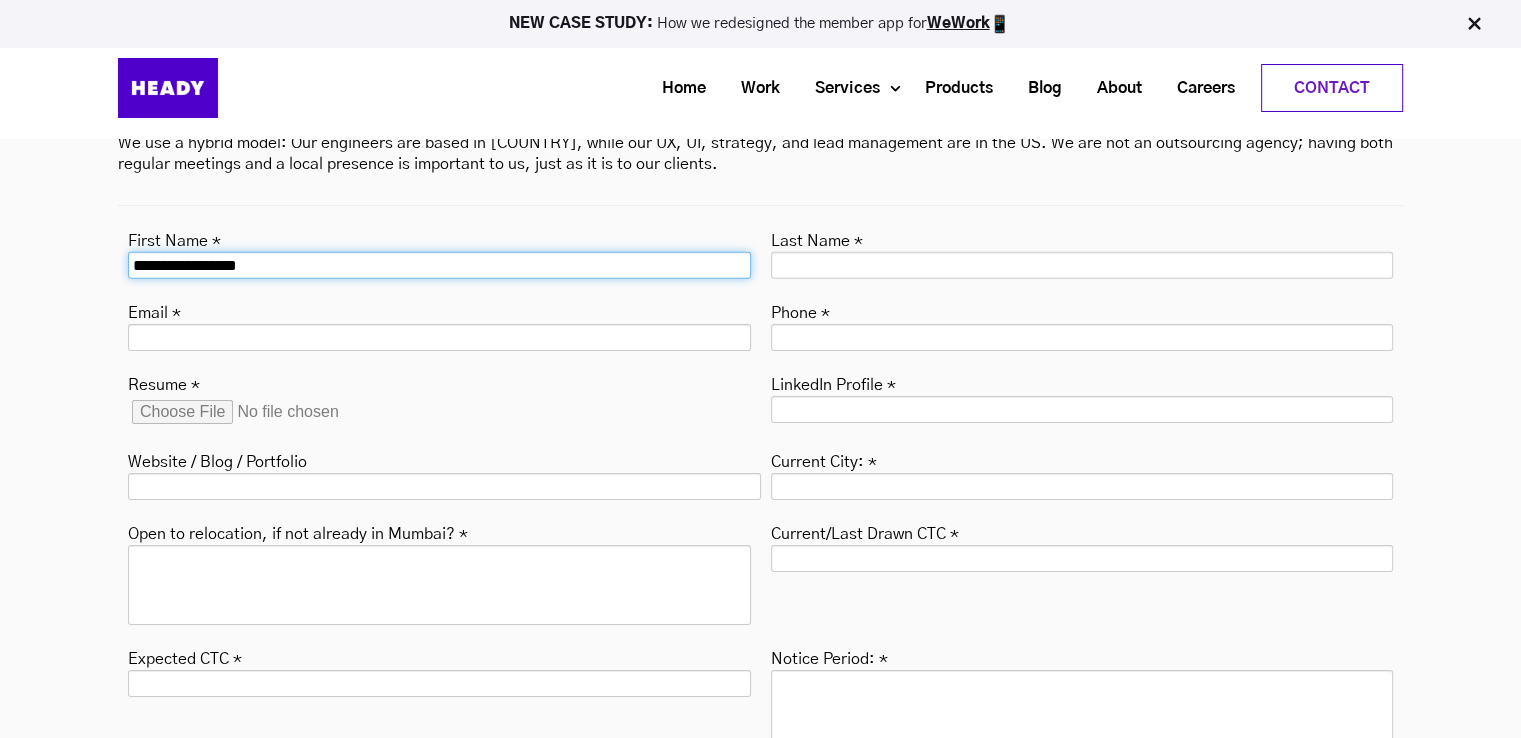 click on "**********" at bounding box center (439, 265) 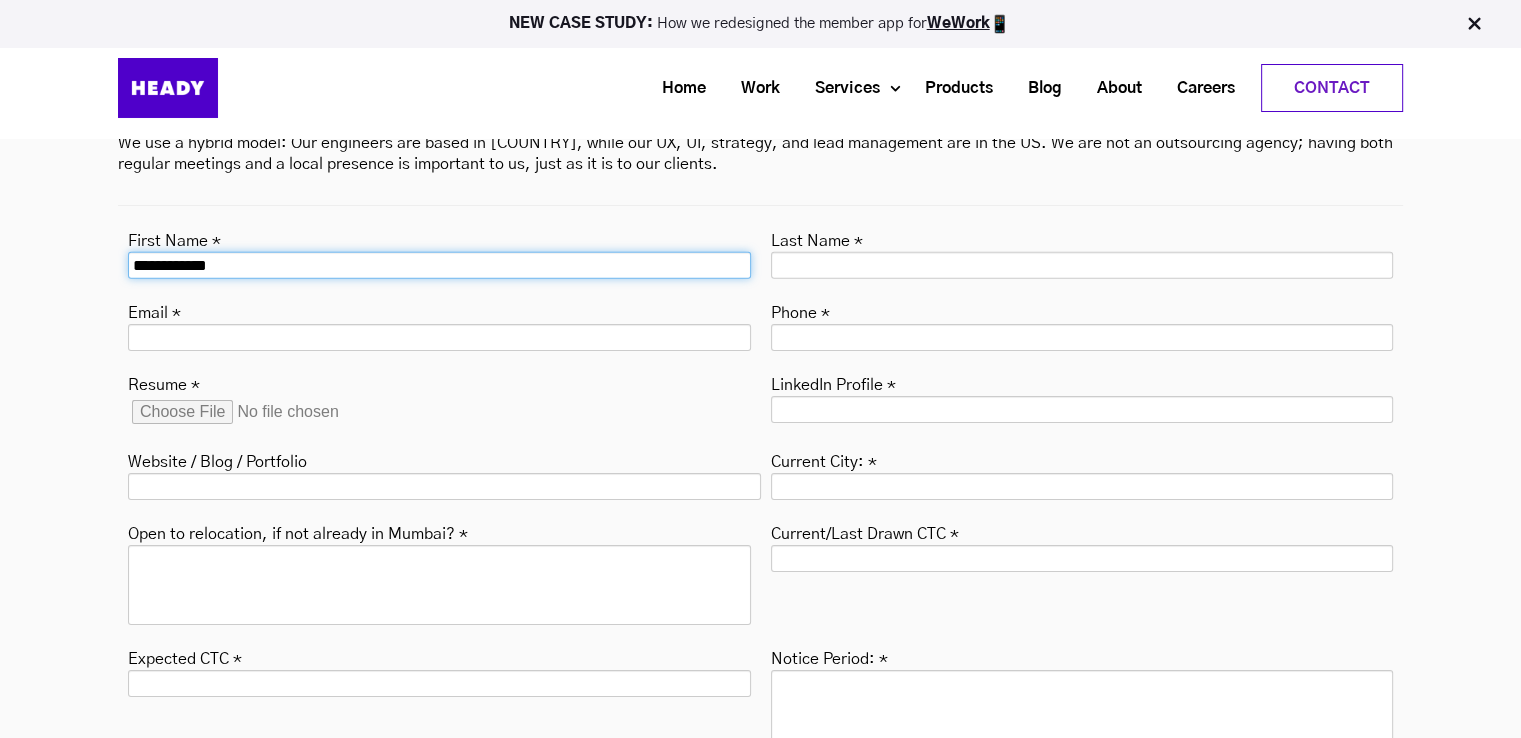 type on "**********" 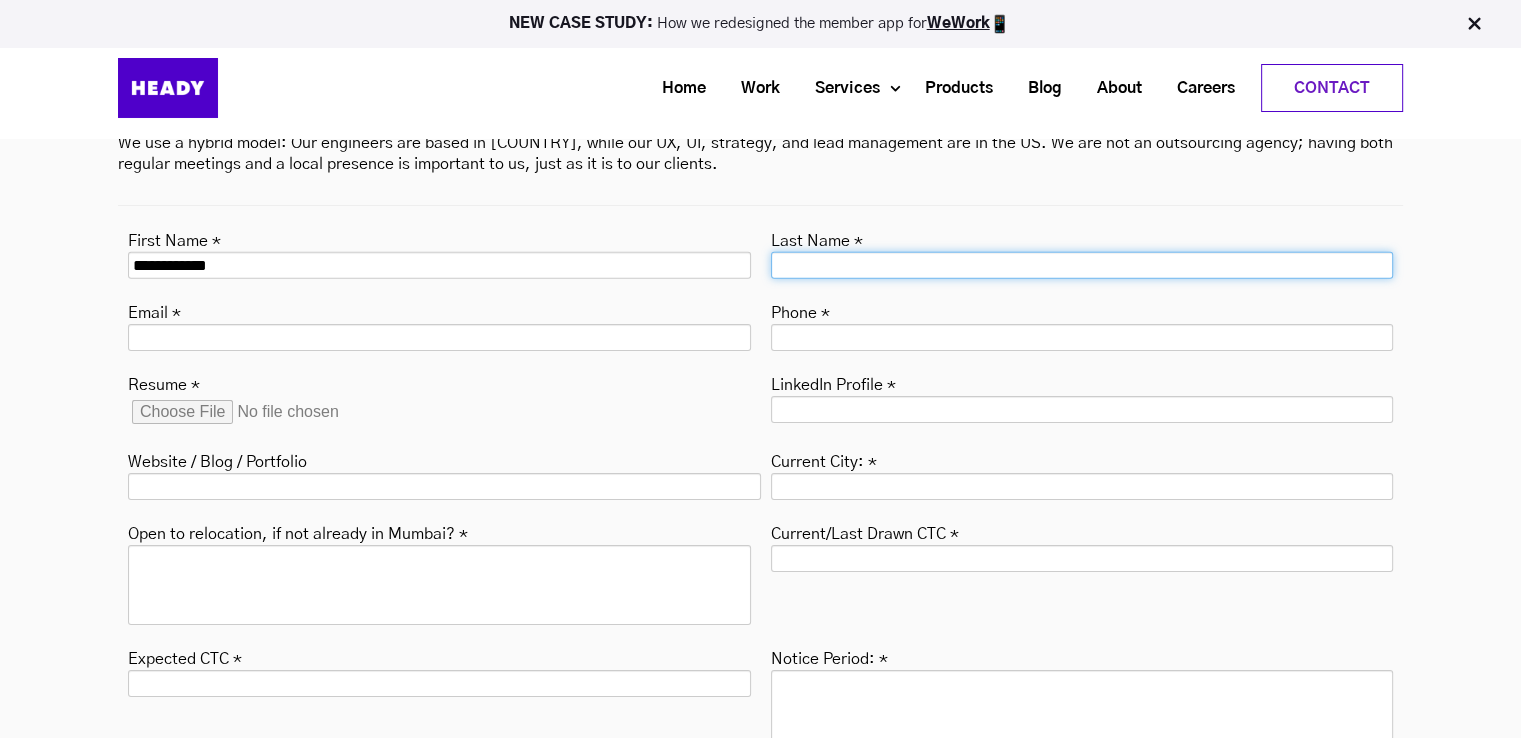 click on "Last Name *" at bounding box center (1082, 265) 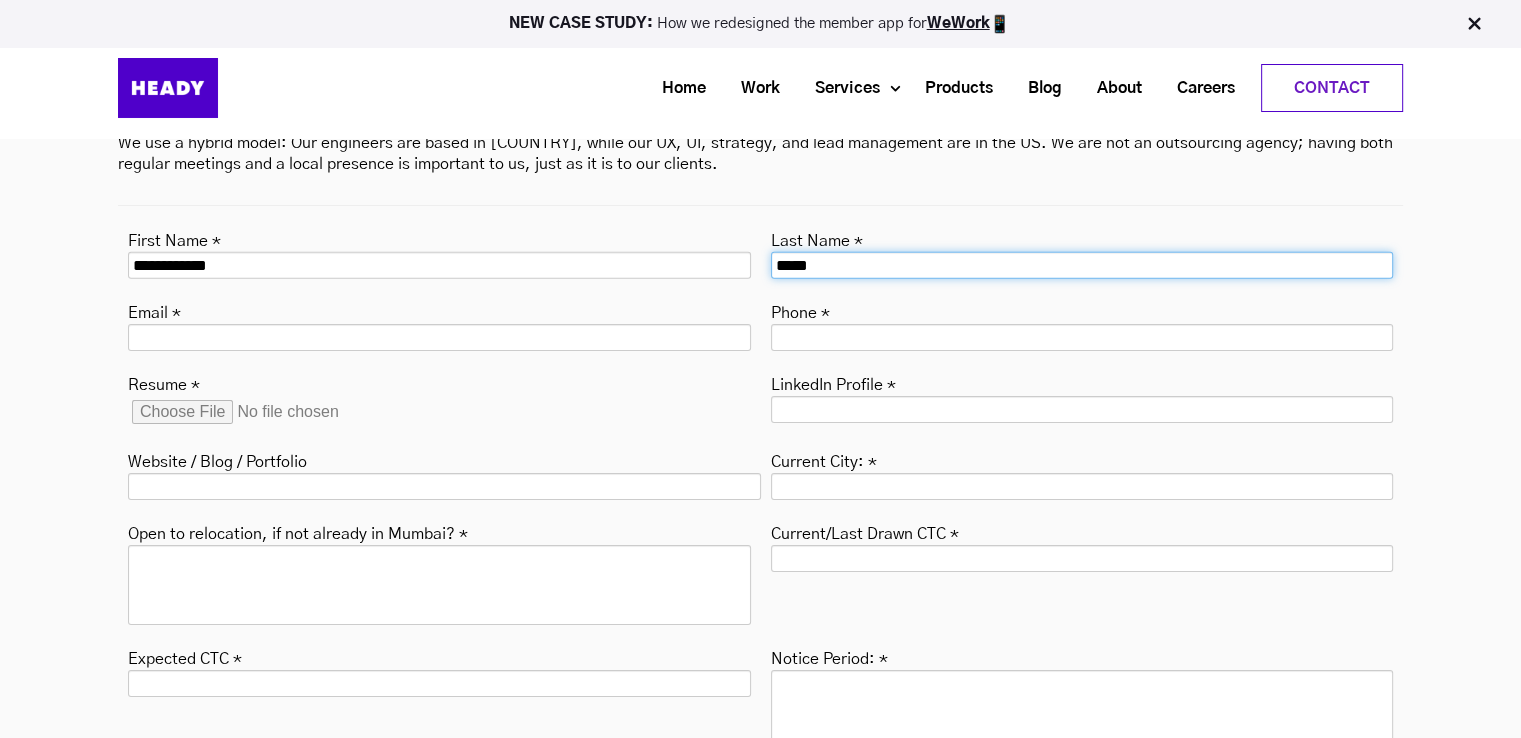 type on "*****" 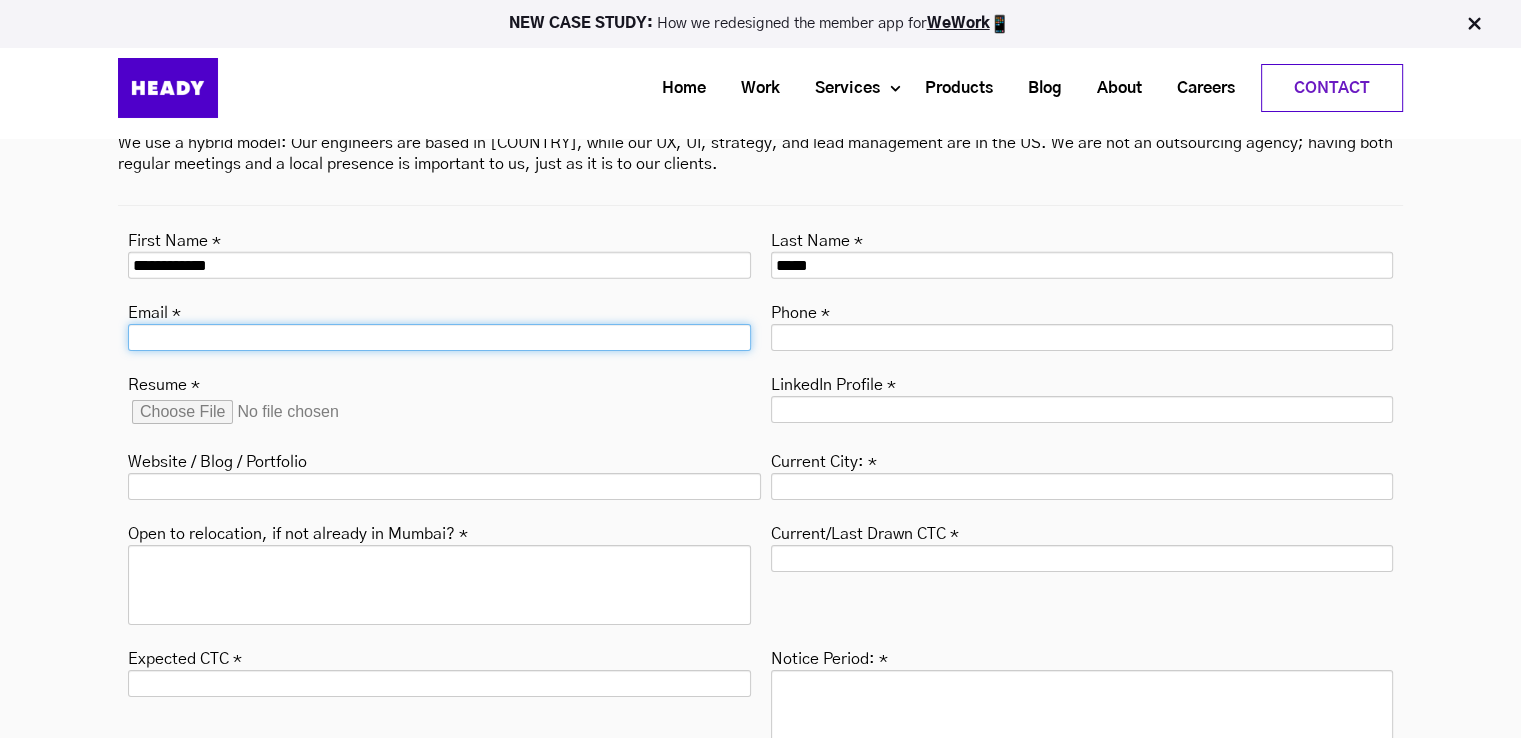 click on "Email *" at bounding box center (439, 337) 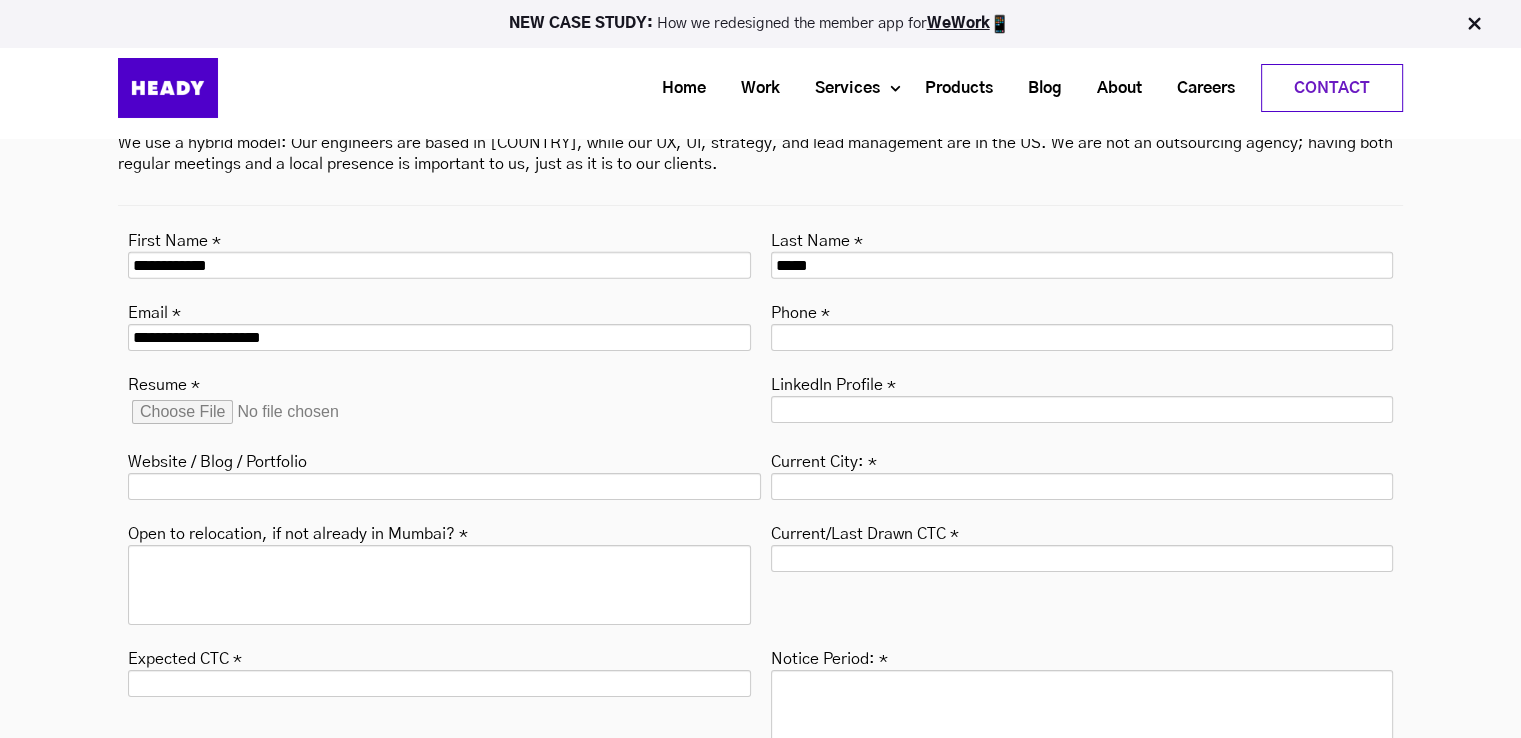 type on "**********" 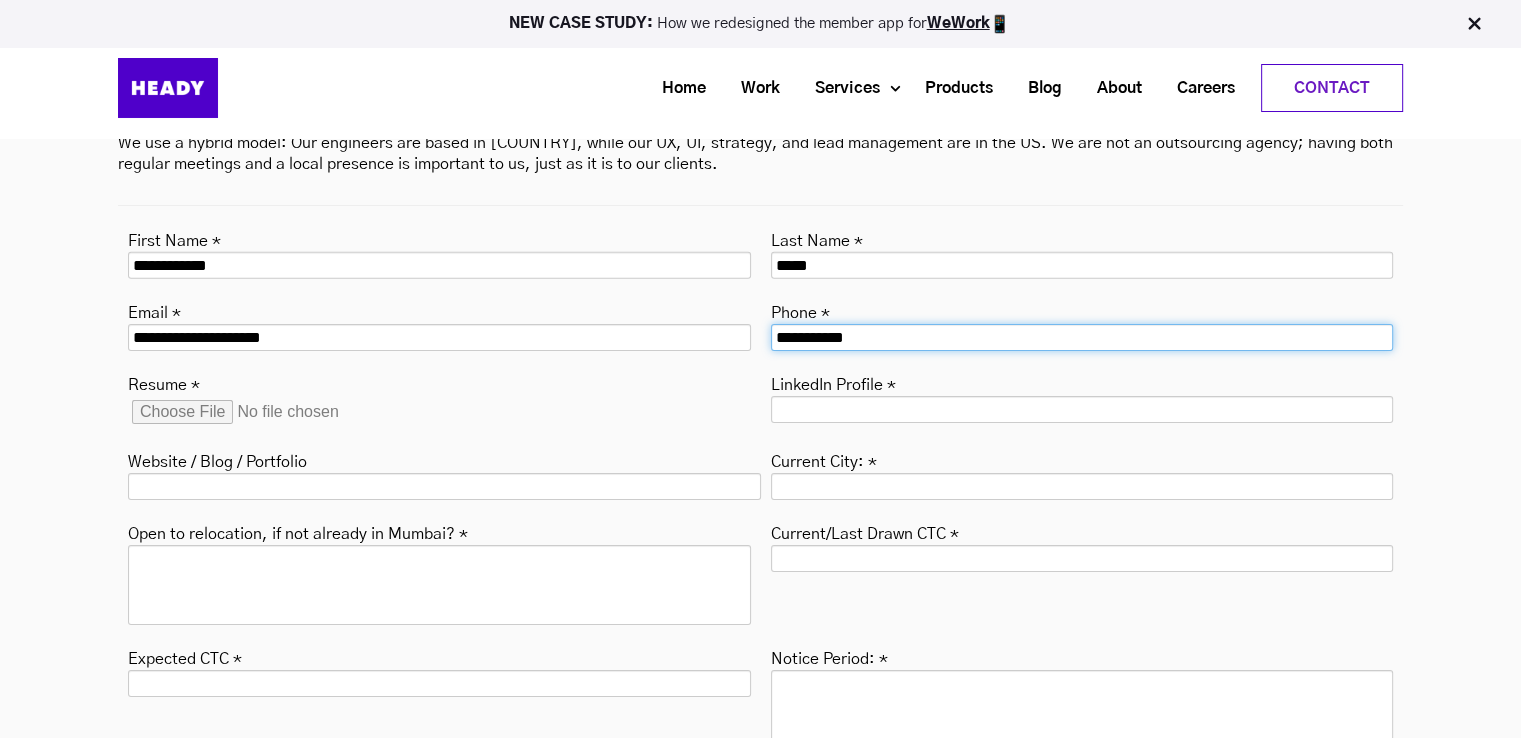 type on "*********" 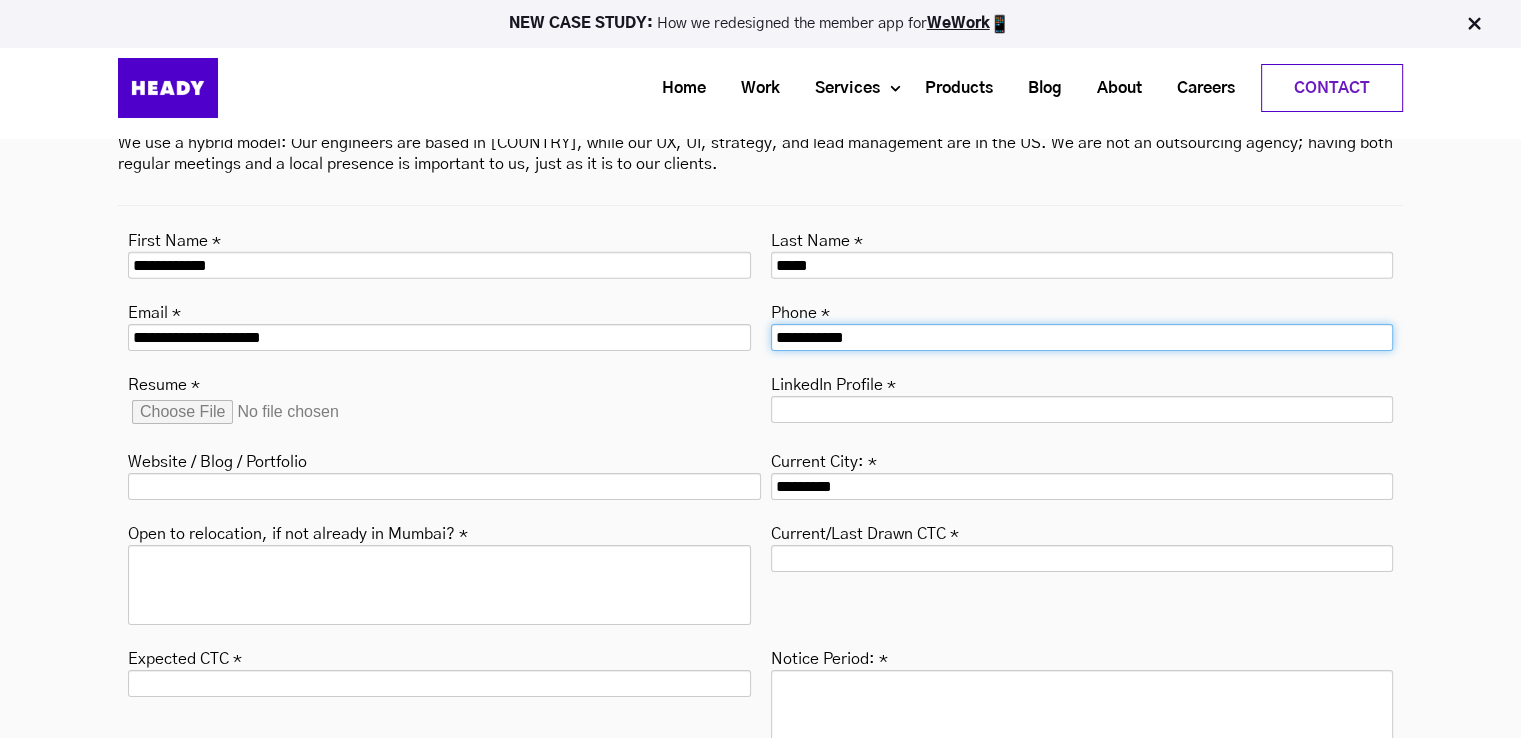 click on "**********" at bounding box center [1082, 337] 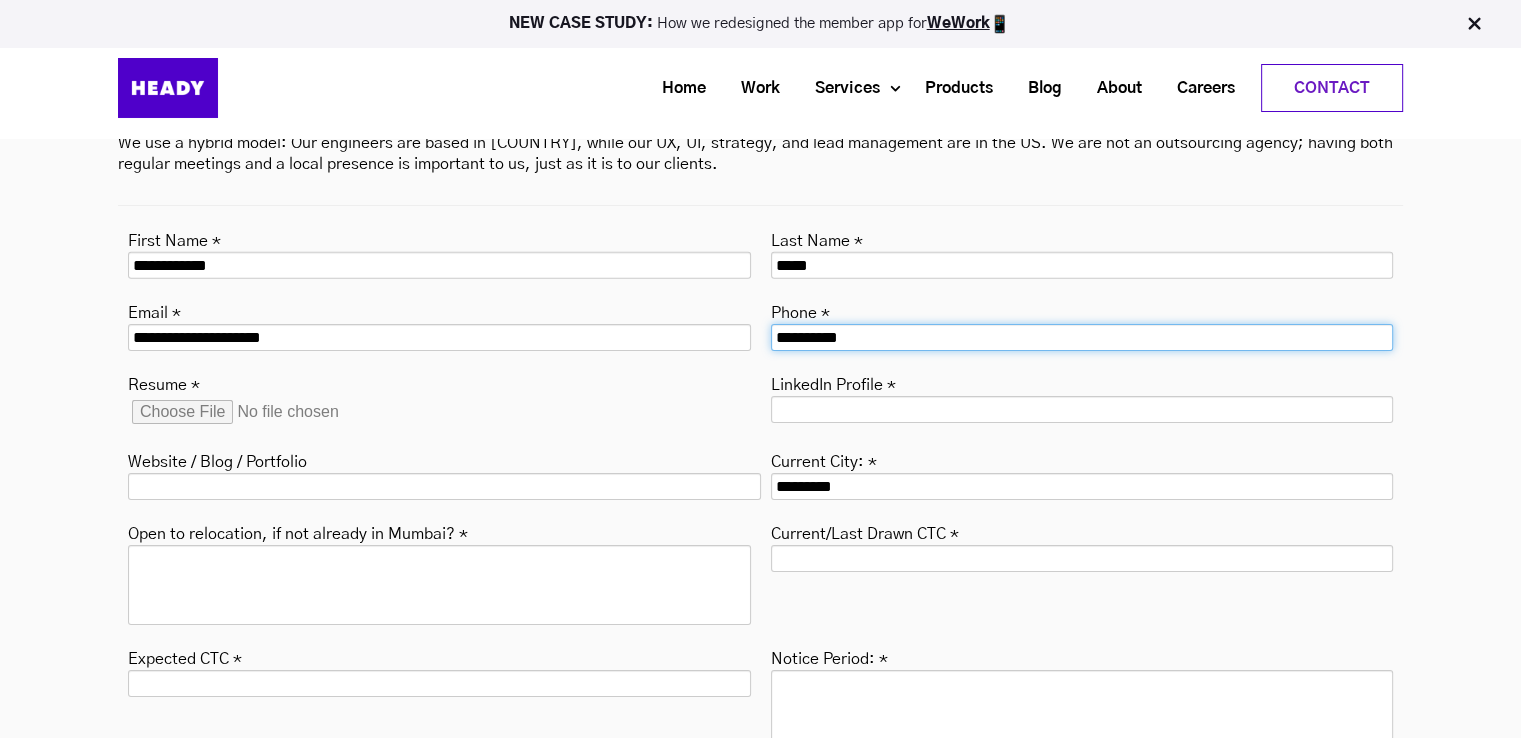 type on "**********" 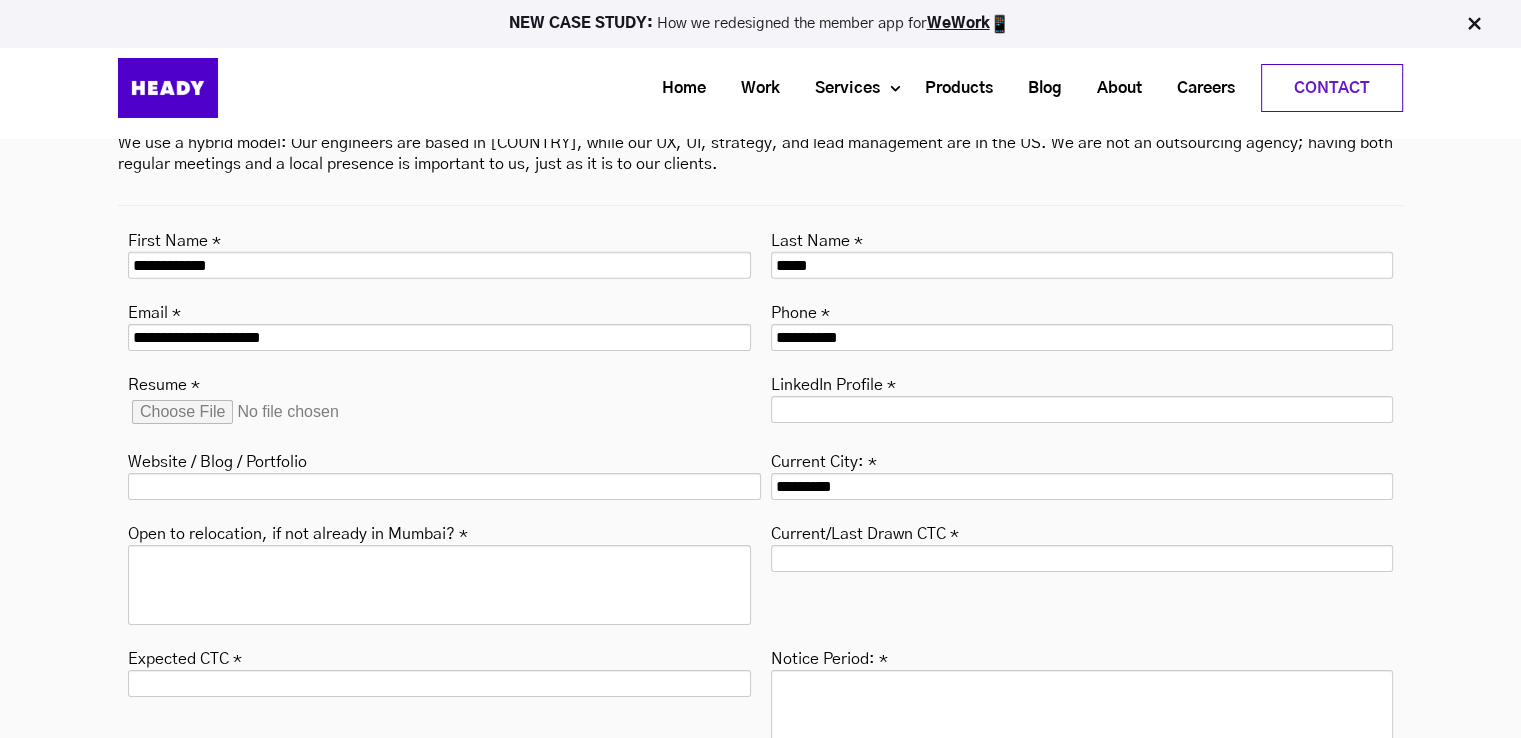 click on "Resume *" at bounding box center (283, 412) 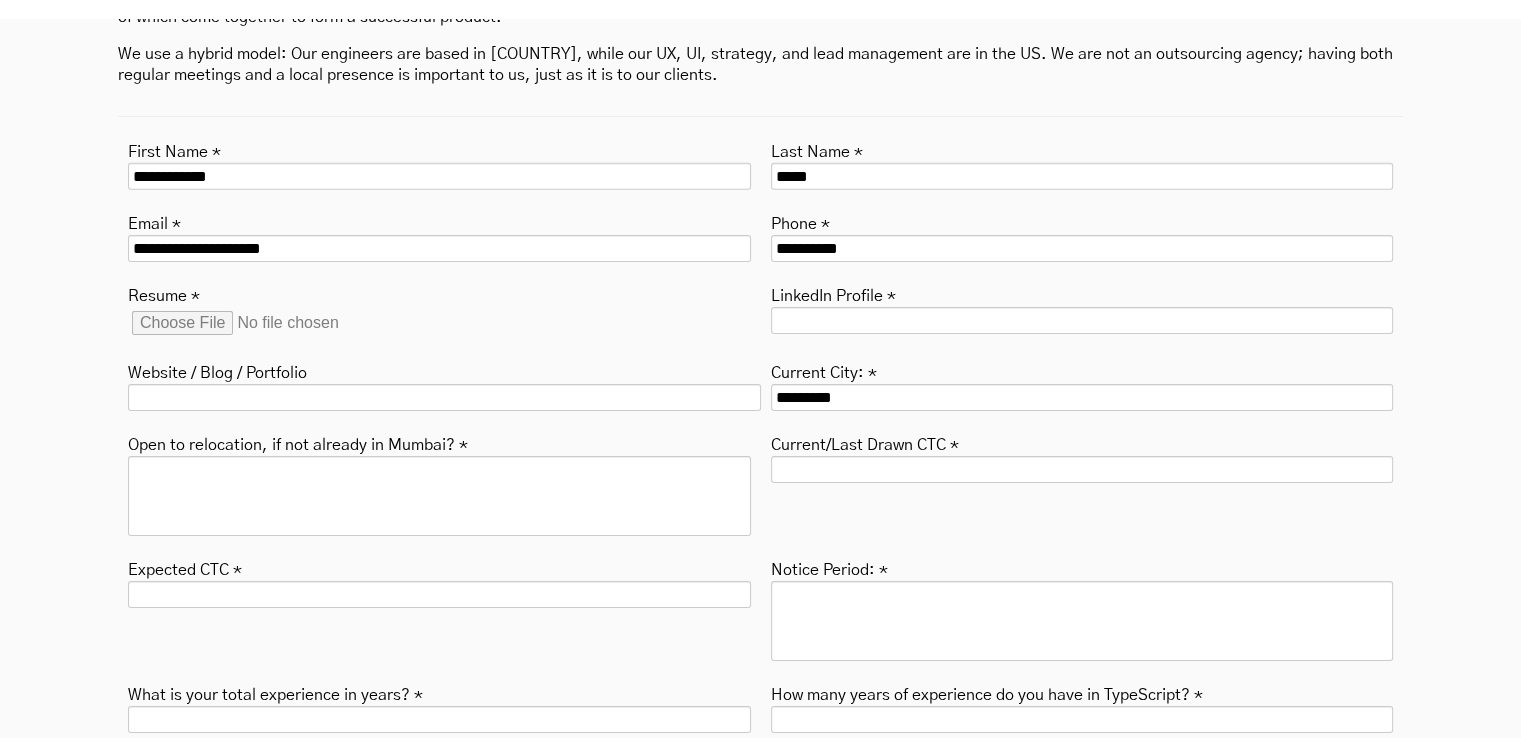 scroll, scrollTop: 6456, scrollLeft: 0, axis: vertical 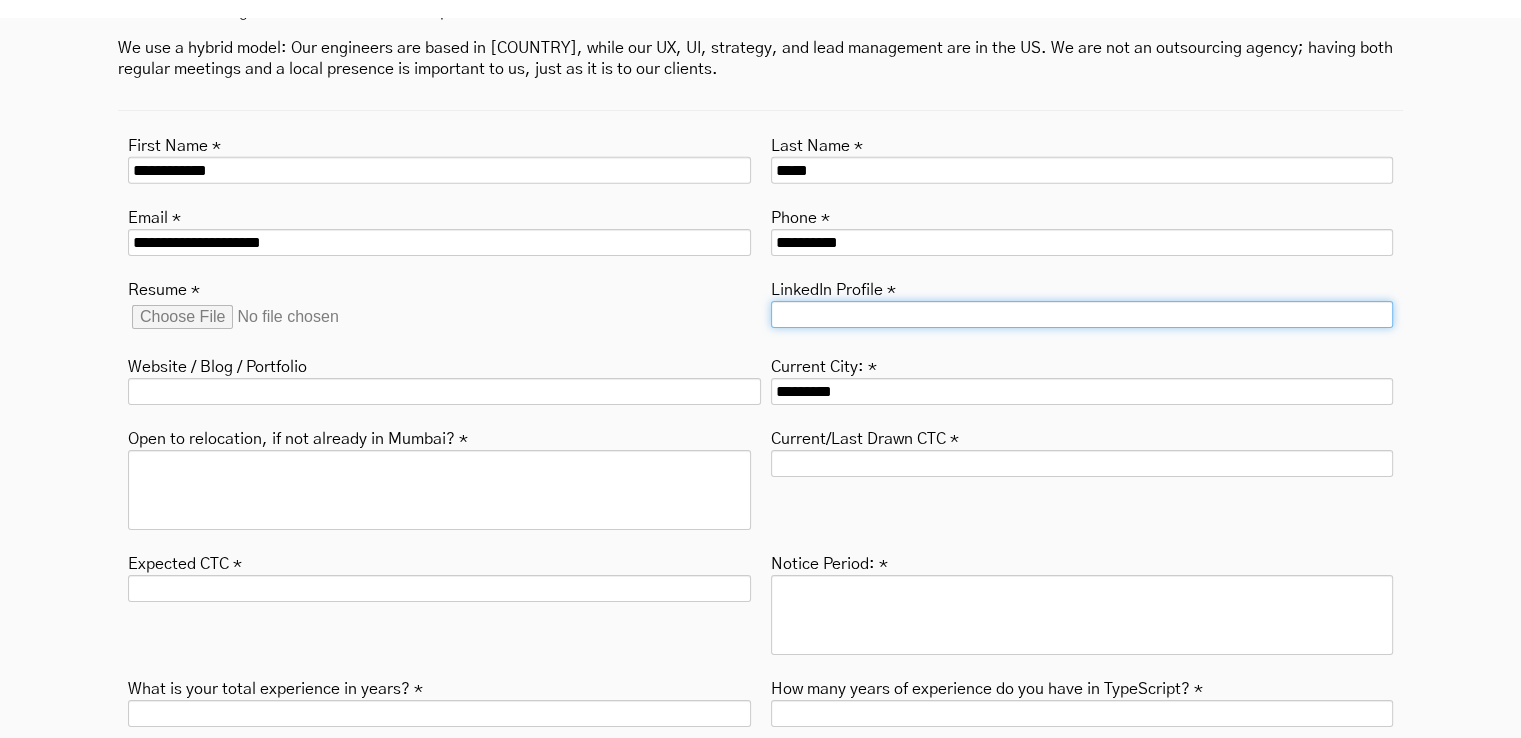 click on "LinkedIn Profile *" at bounding box center (1082, 314) 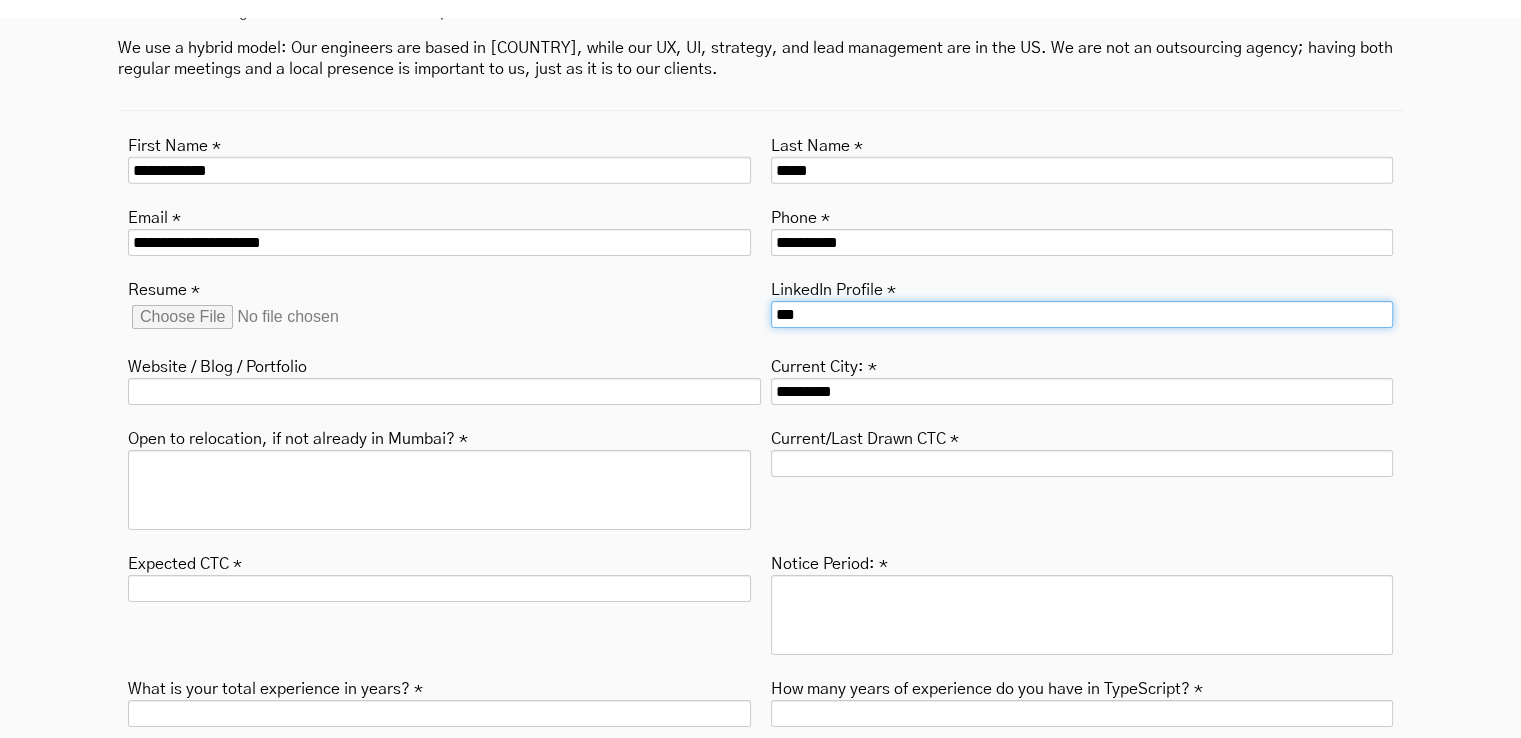 type on "***" 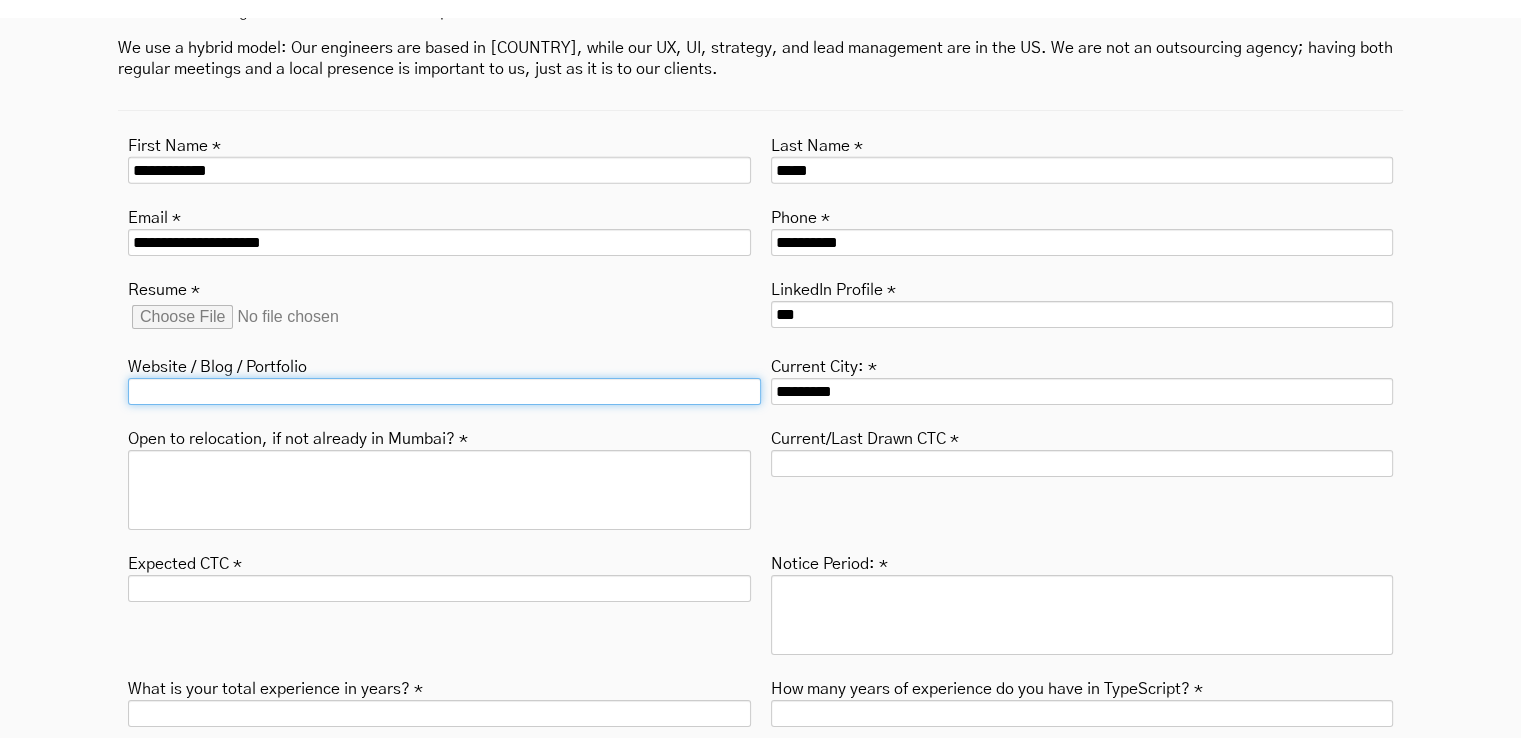 click on "Website / Blog / Portfolio" at bounding box center (444, 391) 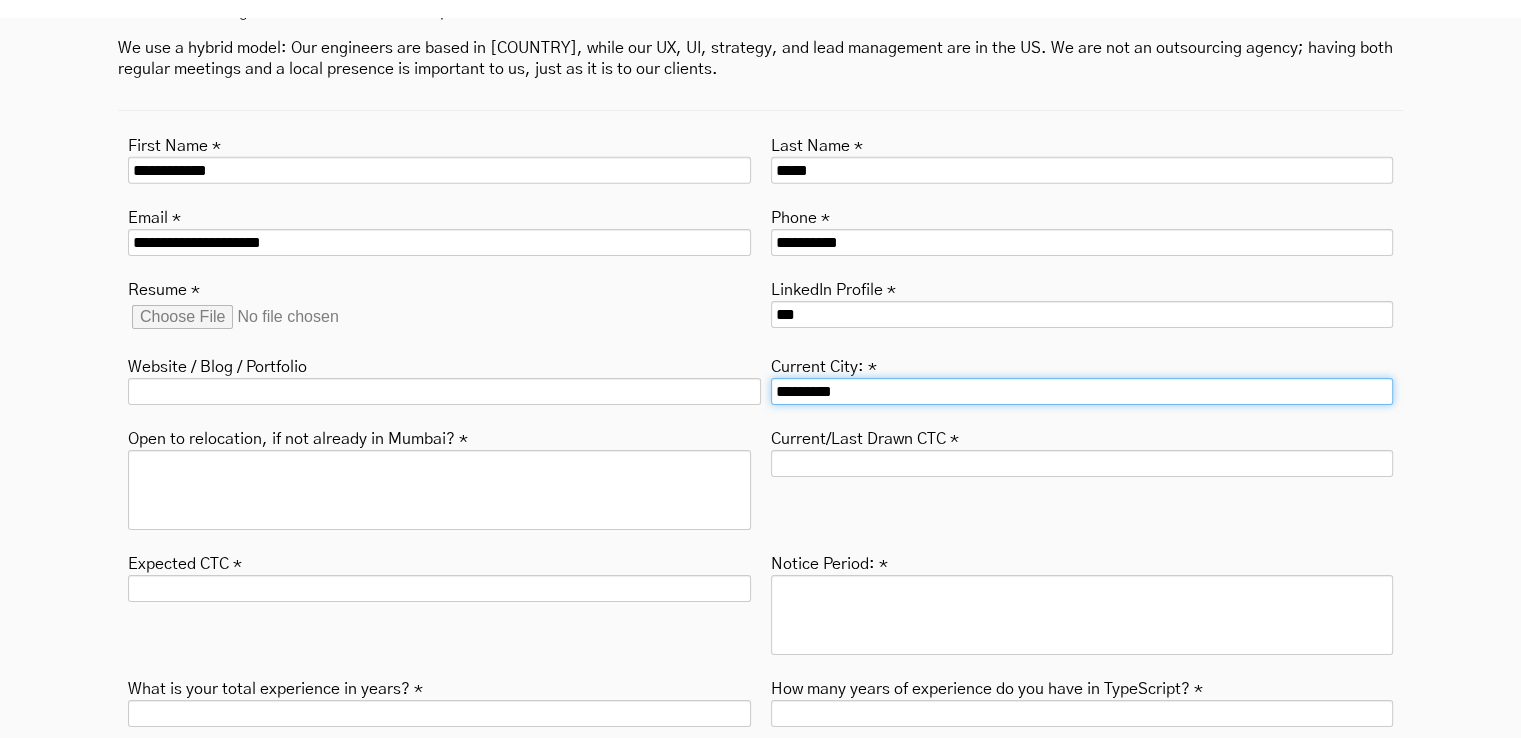 click on "*********" at bounding box center (1082, 391) 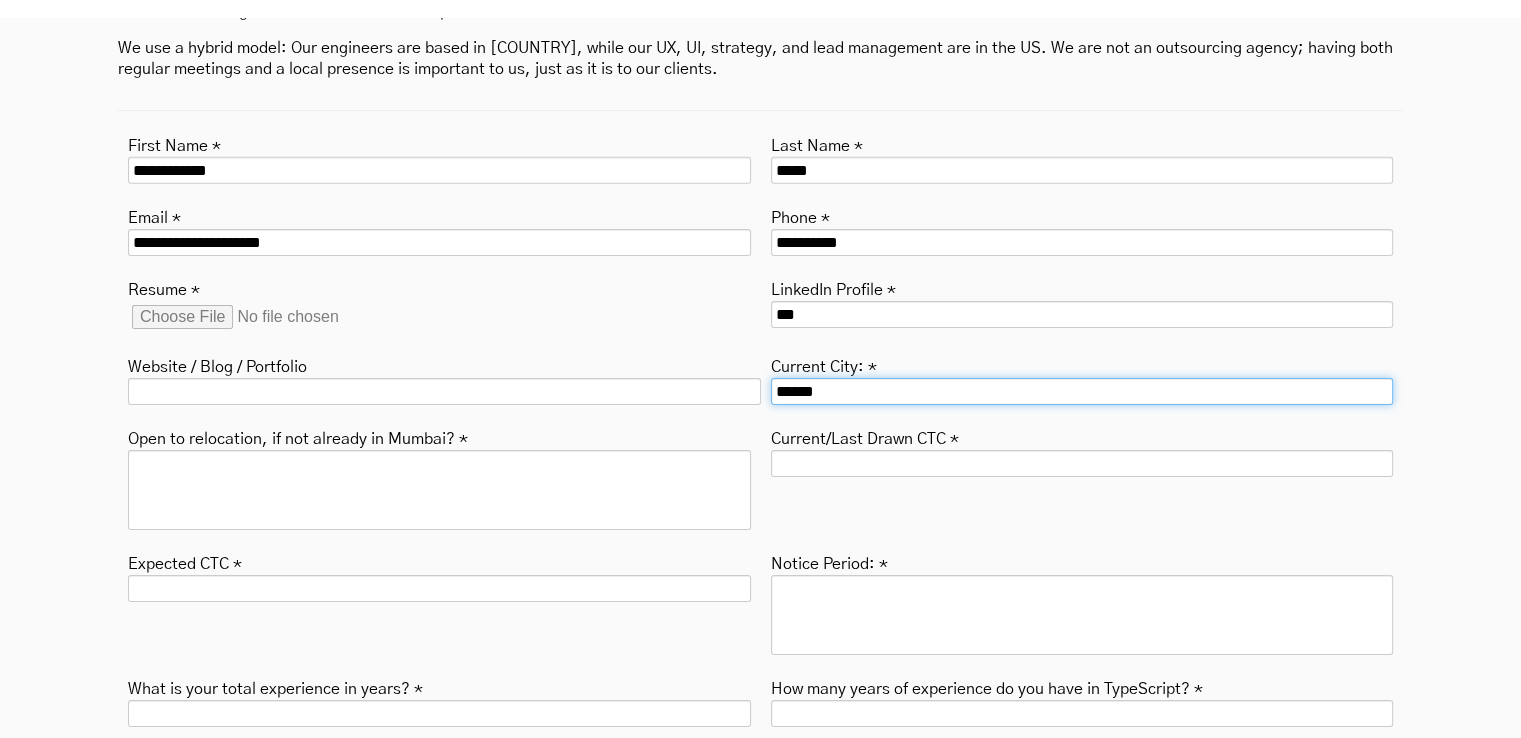 type on "******" 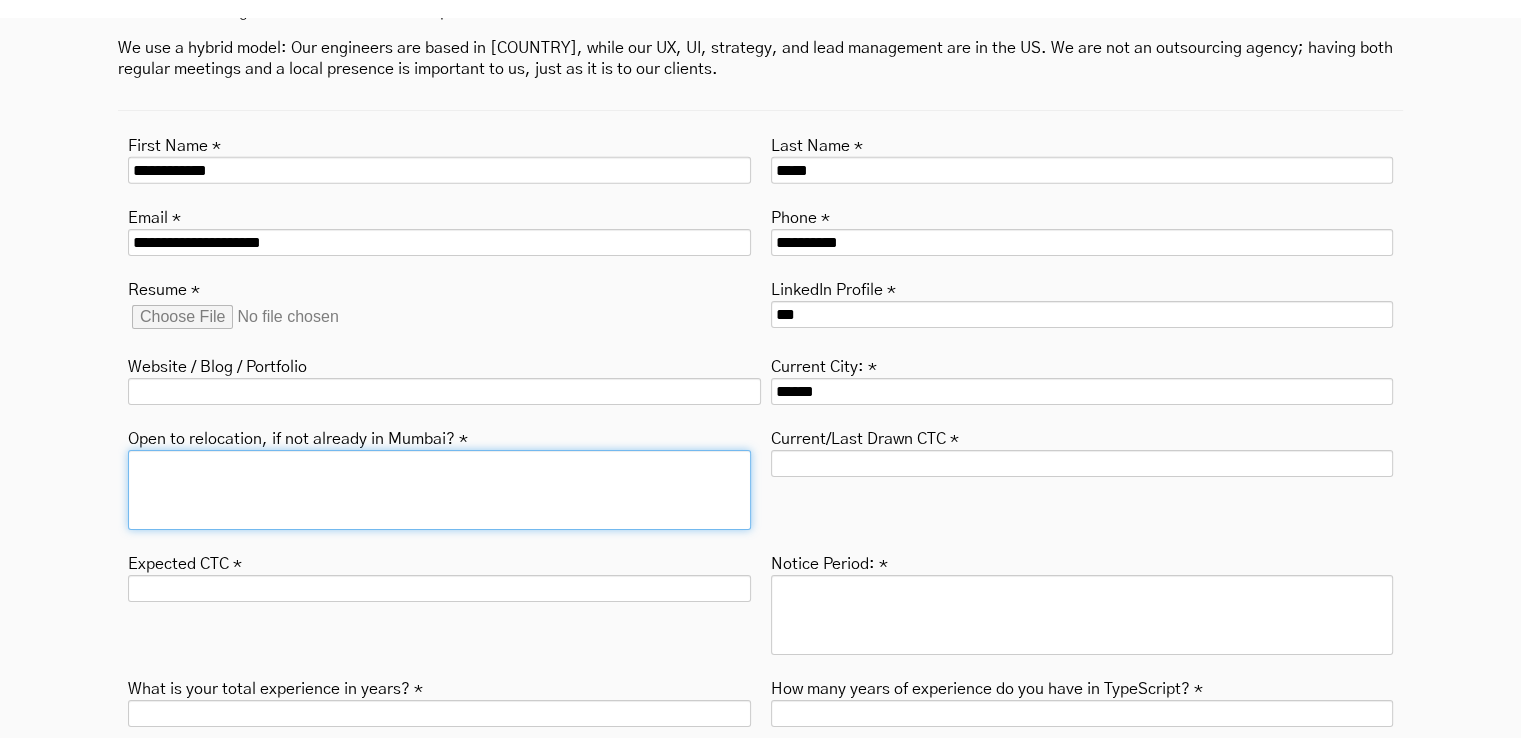 click on "Open to relocation, if not already in Mumbai? *" at bounding box center (439, 490) 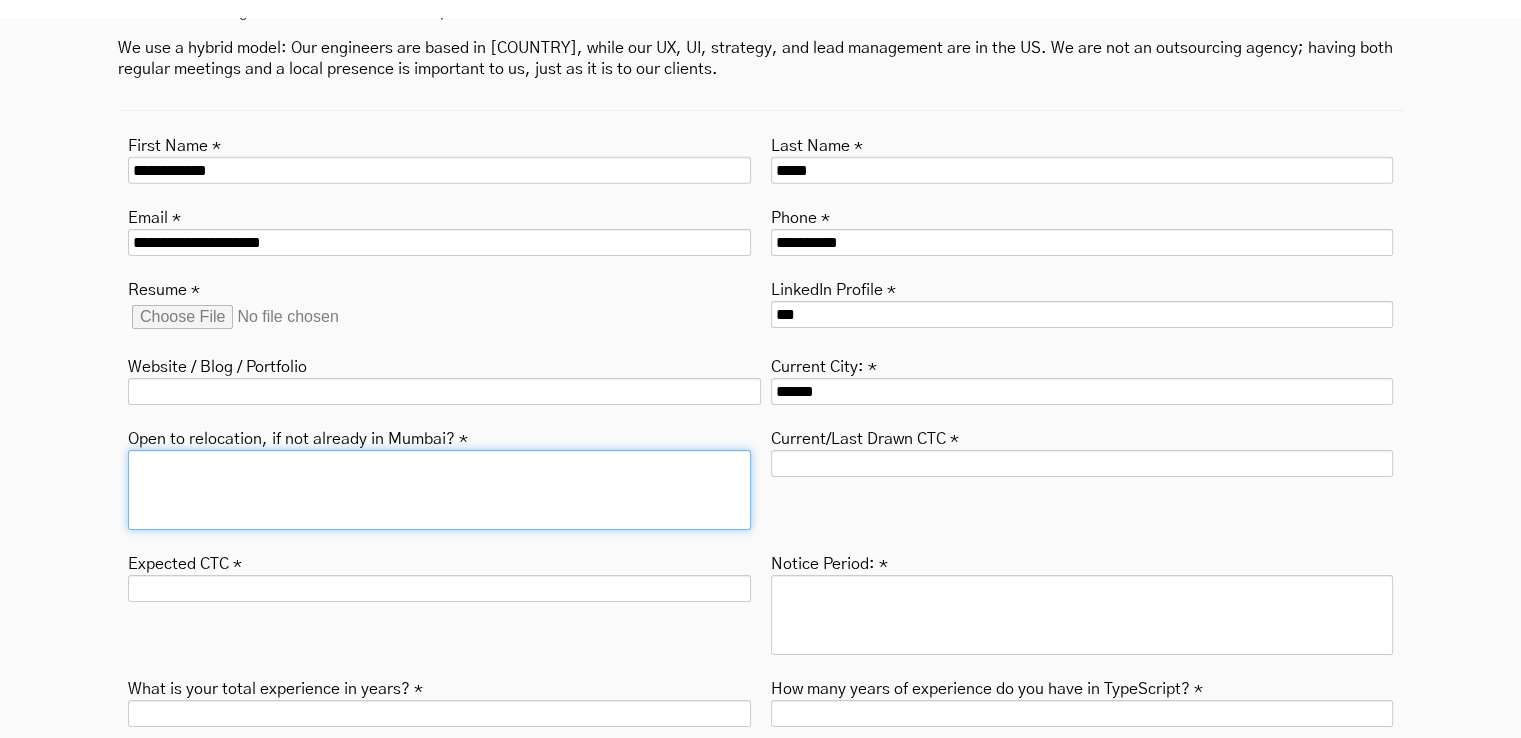 type on "*" 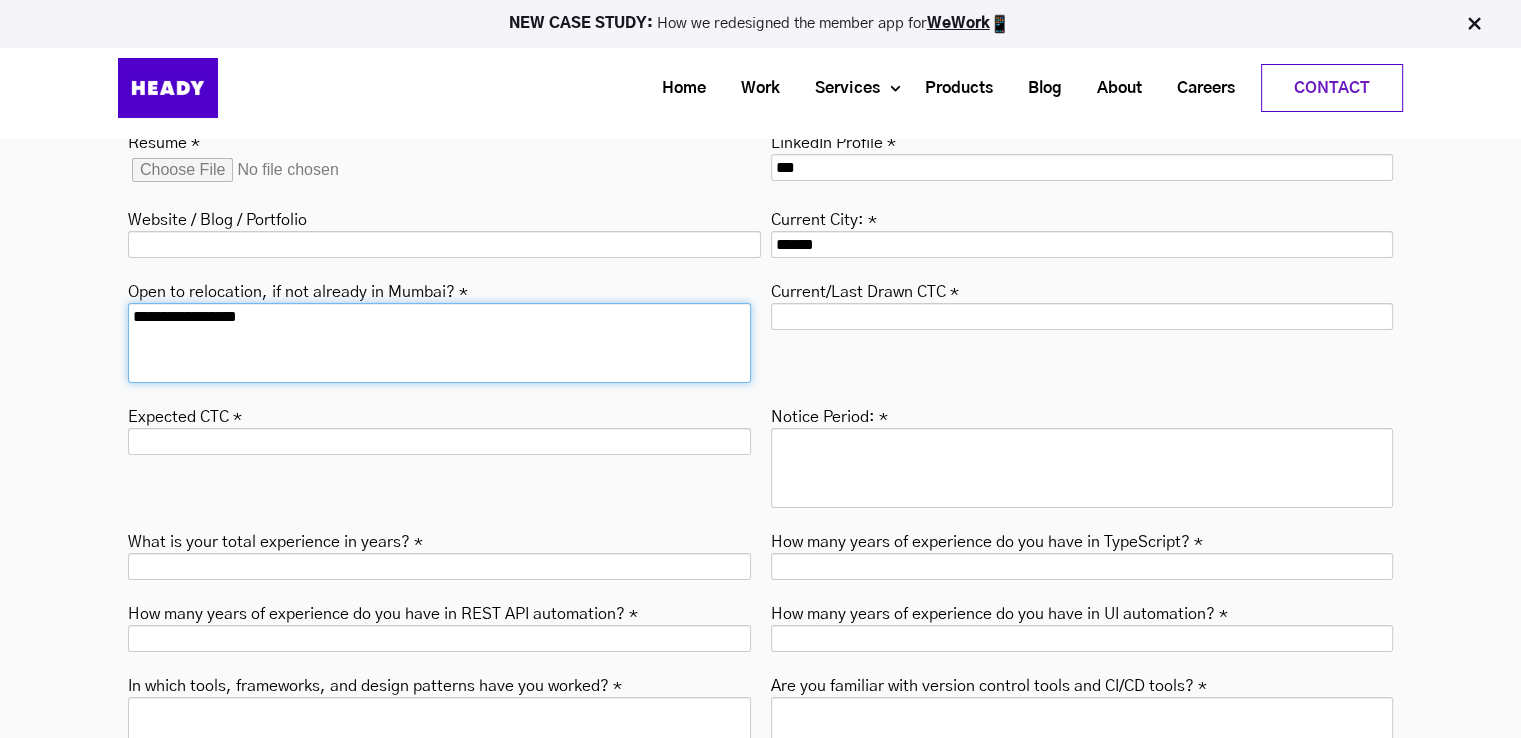 scroll, scrollTop: 6569, scrollLeft: 0, axis: vertical 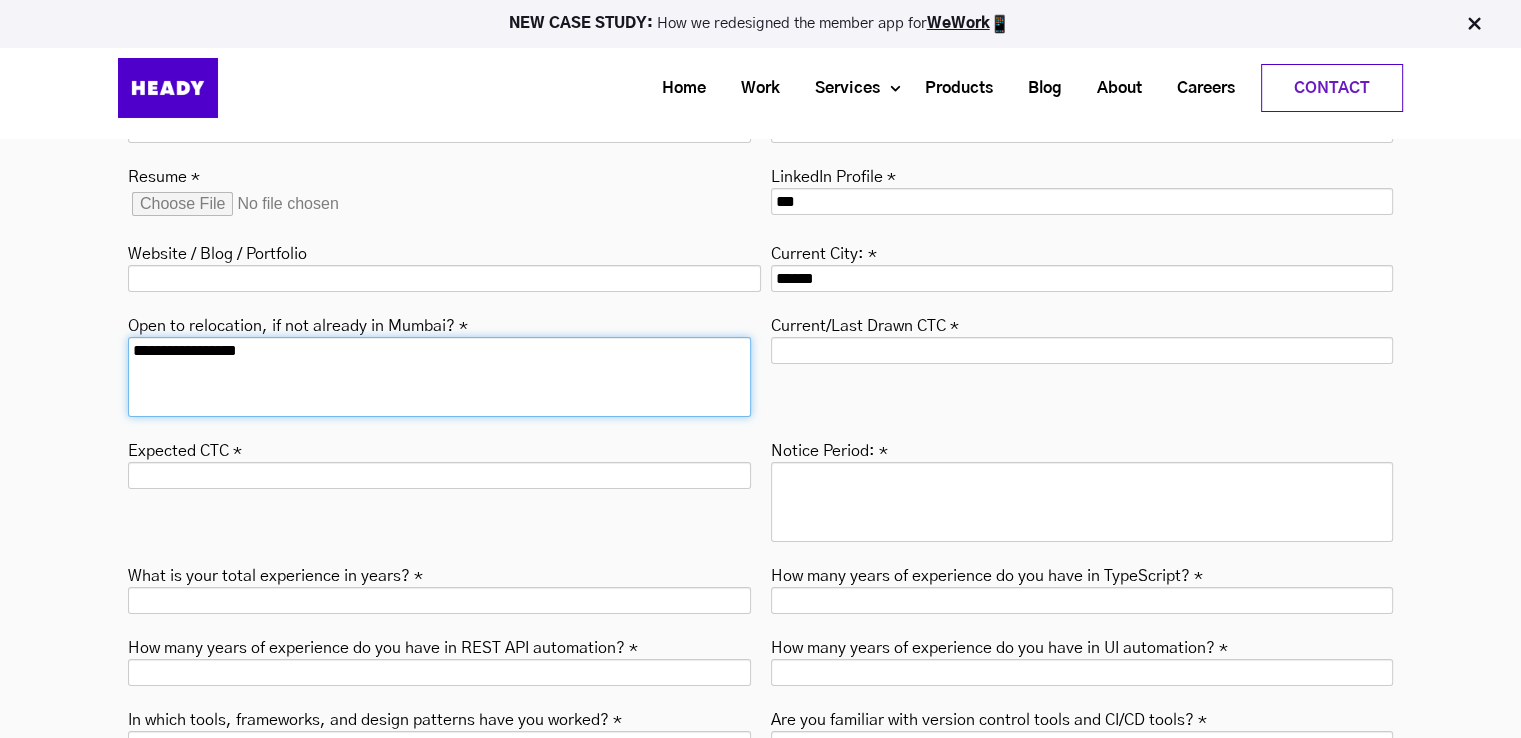 type on "**********" 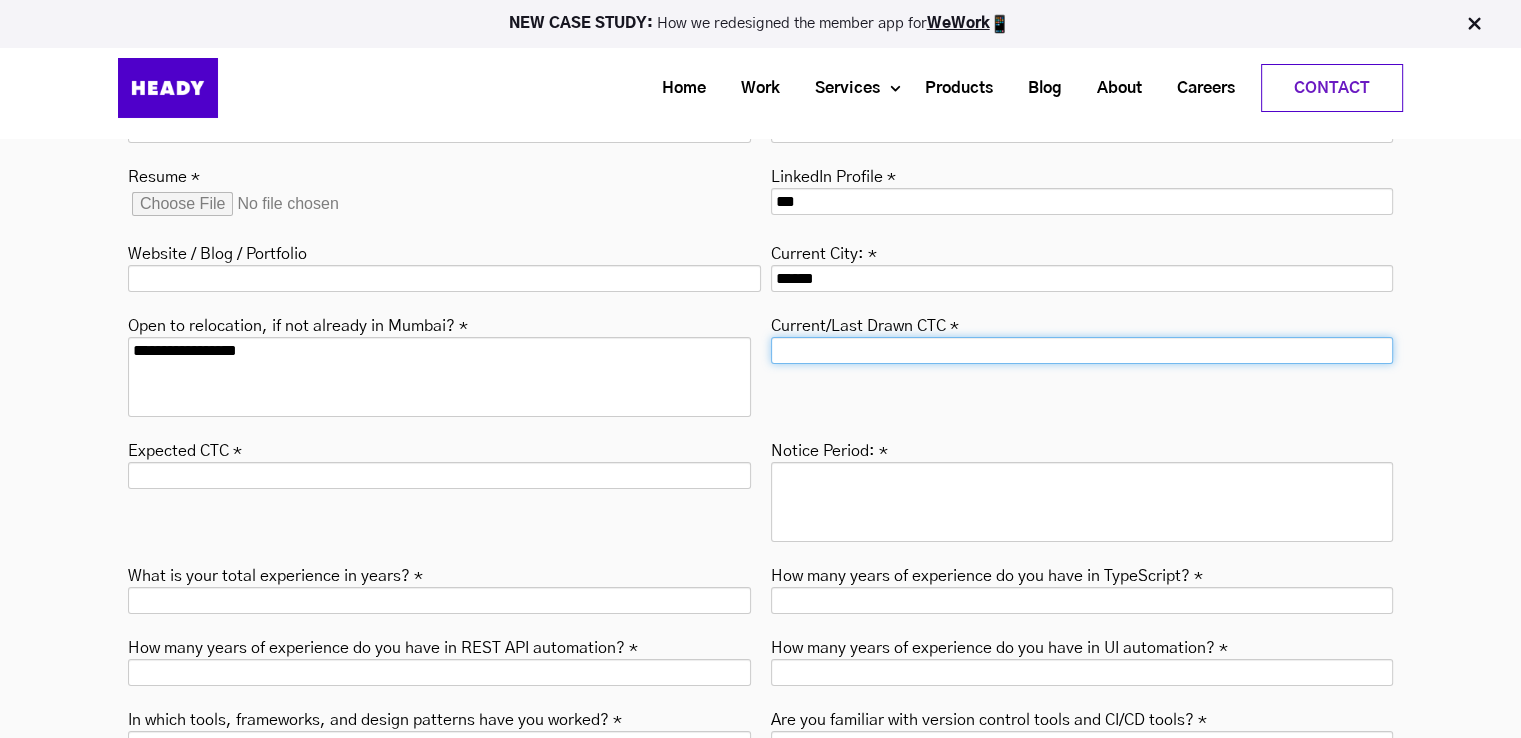 click on "Current/Last Drawn CTC *" at bounding box center [1082, 350] 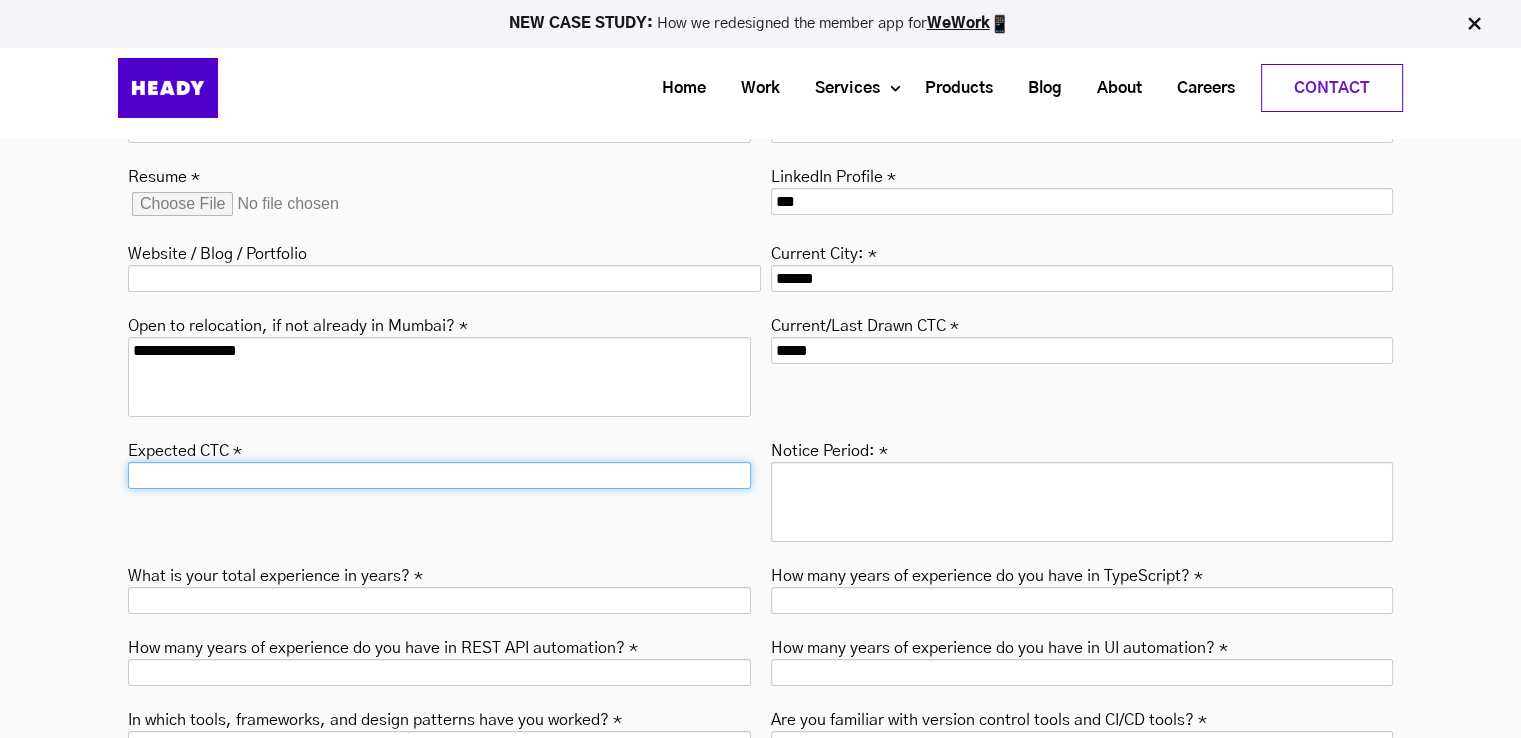 click on "Expected CTC *" at bounding box center (439, 475) 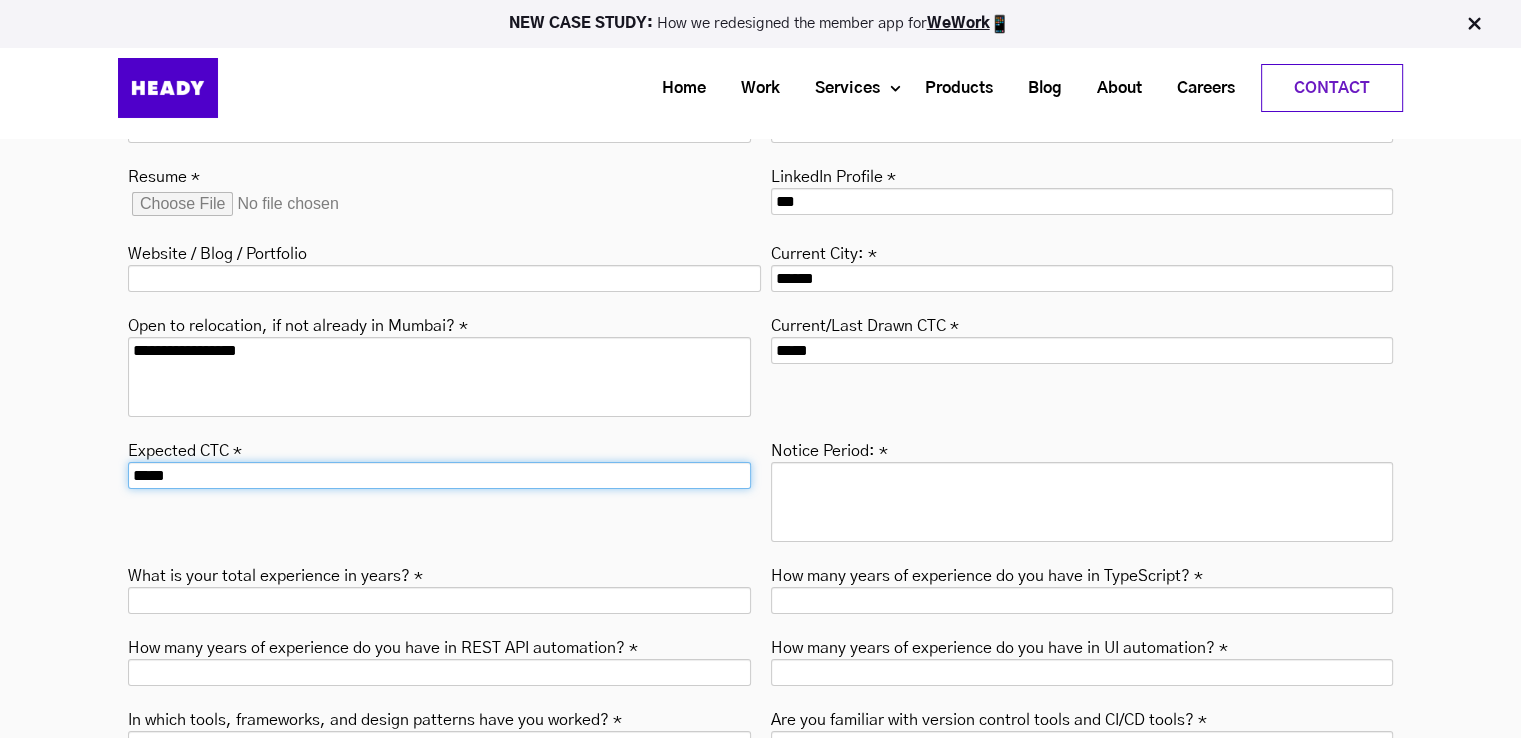 type on "*****" 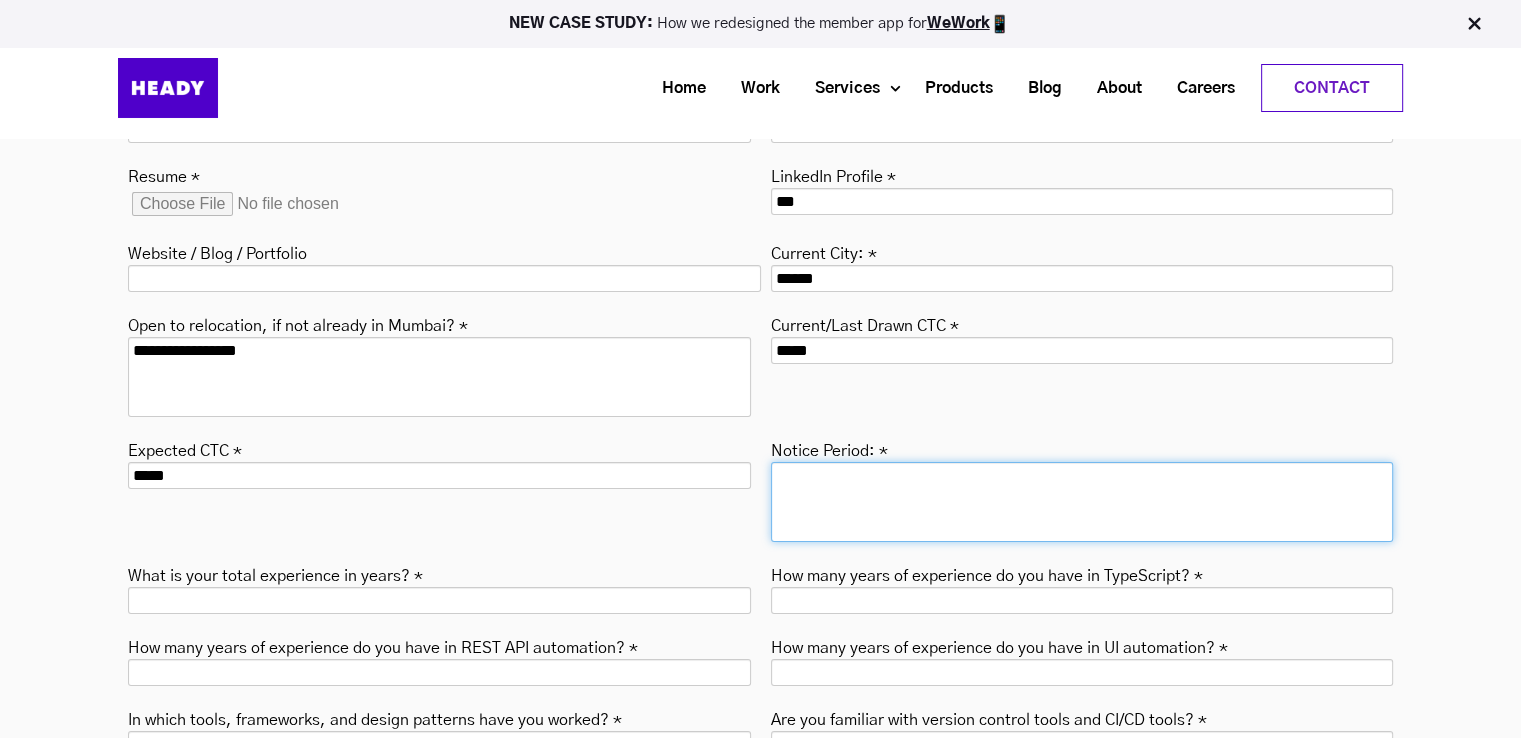 click on "Notice Period: *" at bounding box center (1082, 502) 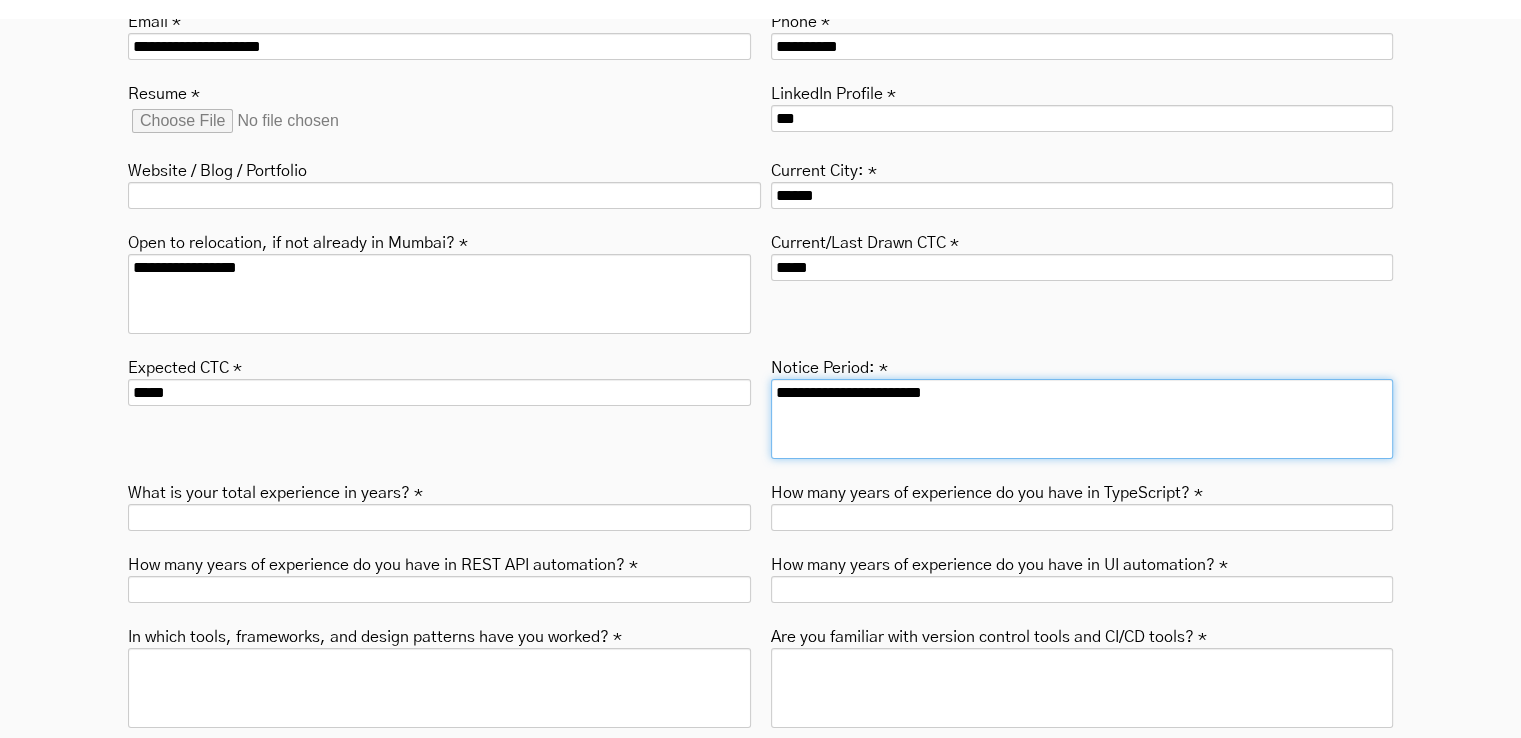 scroll, scrollTop: 6653, scrollLeft: 0, axis: vertical 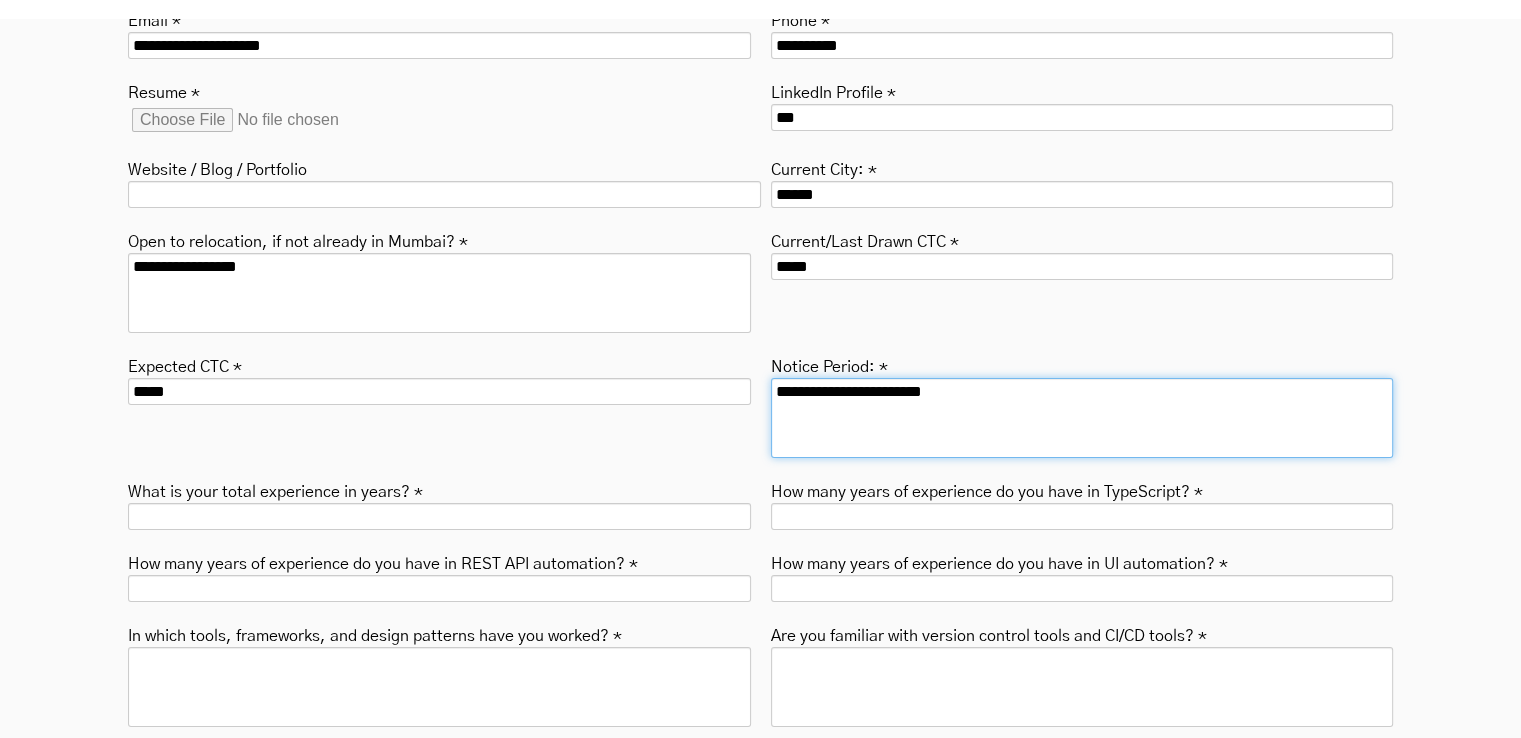 type on "**********" 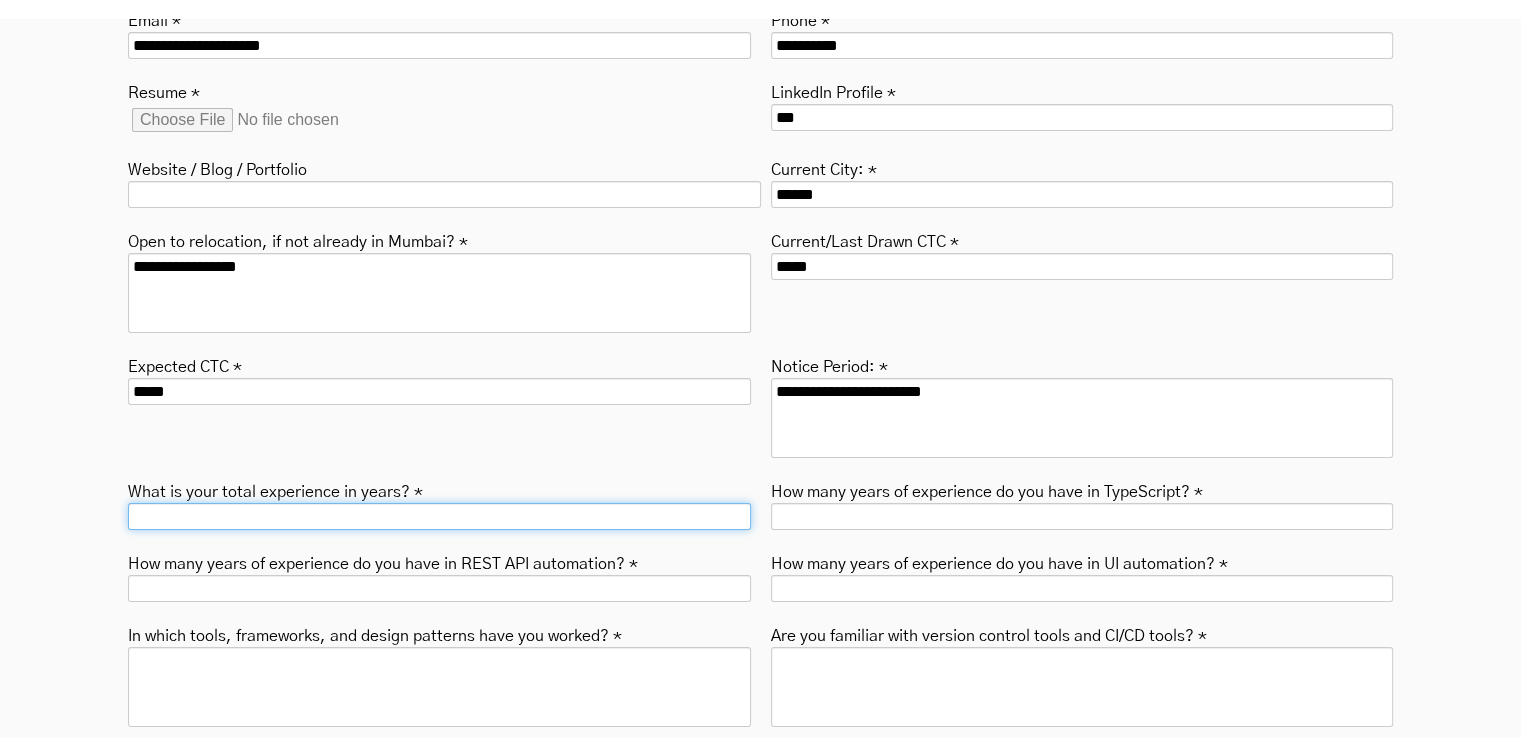 click on "What is your total experience in years? *" at bounding box center [439, 516] 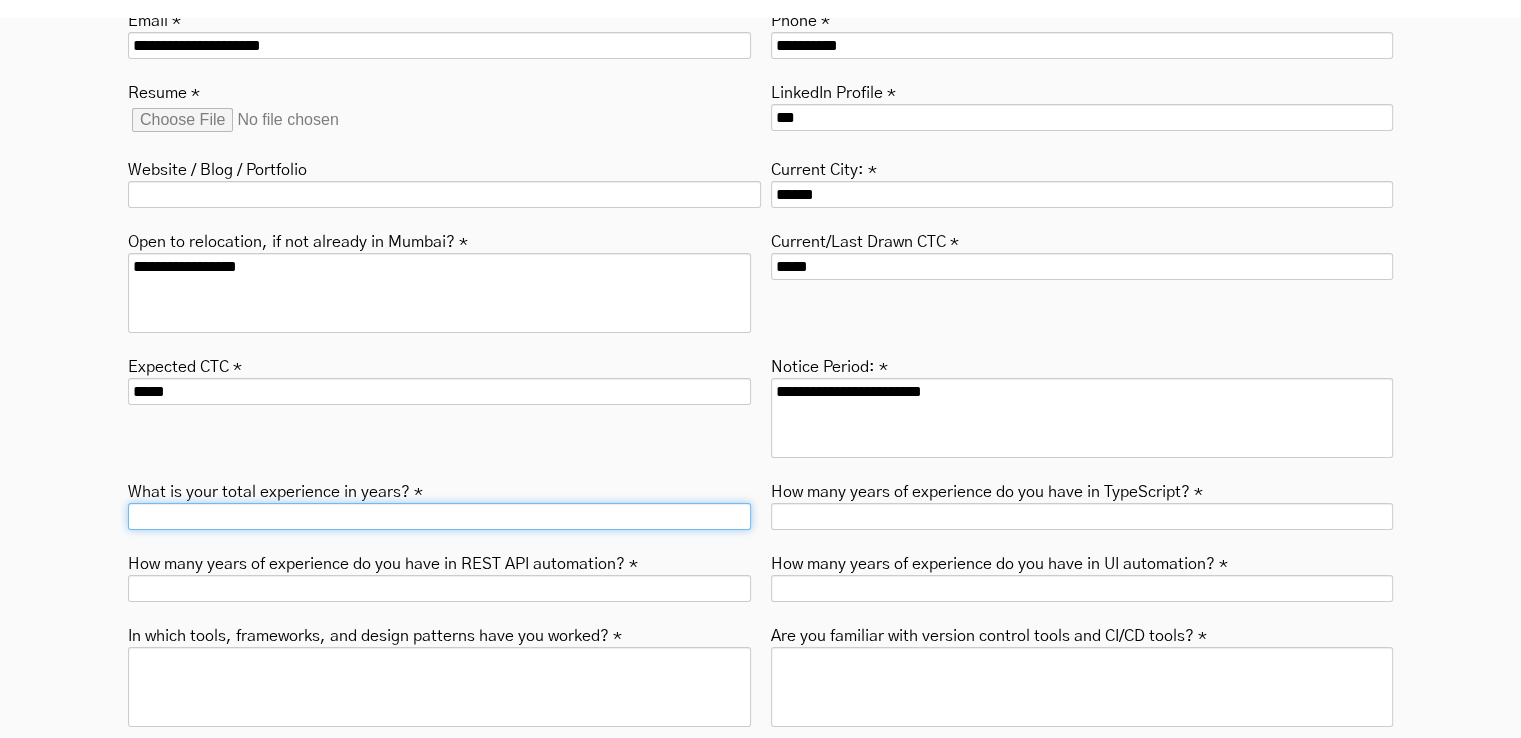 type on "***" 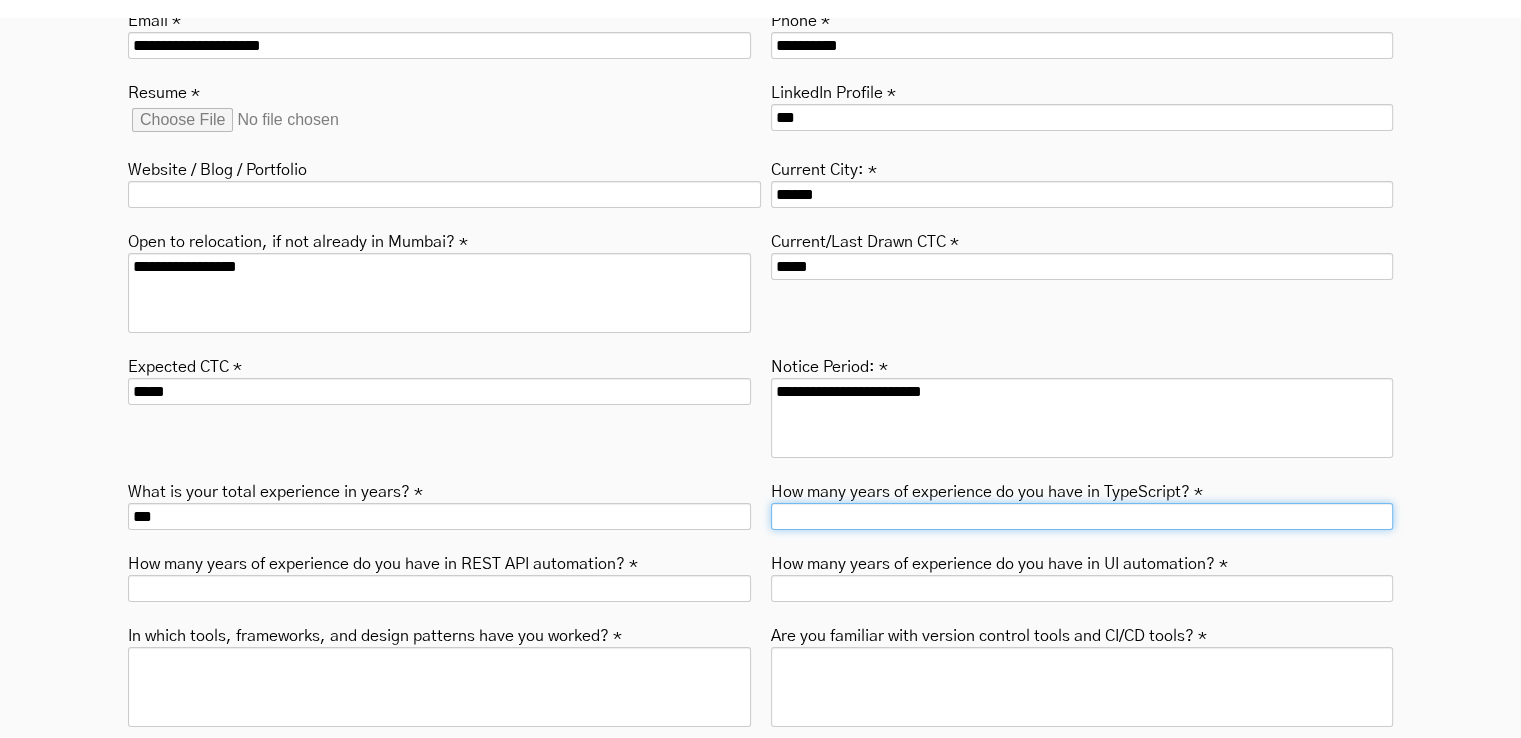 click on "How many years of experience do you have in TypeScript? *" at bounding box center (1082, 516) 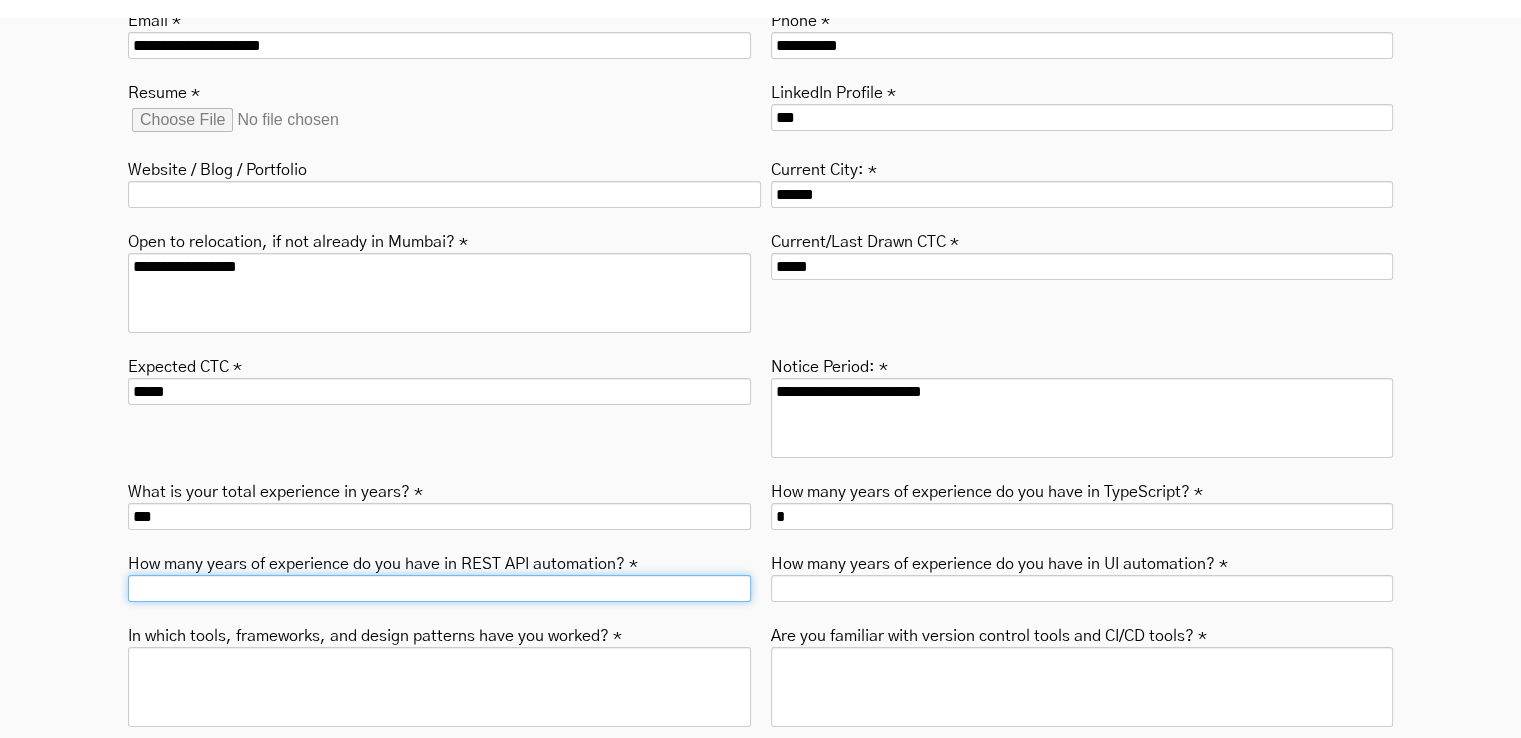 click on "How many years of experience do you have in REST API automation? *" at bounding box center (439, 588) 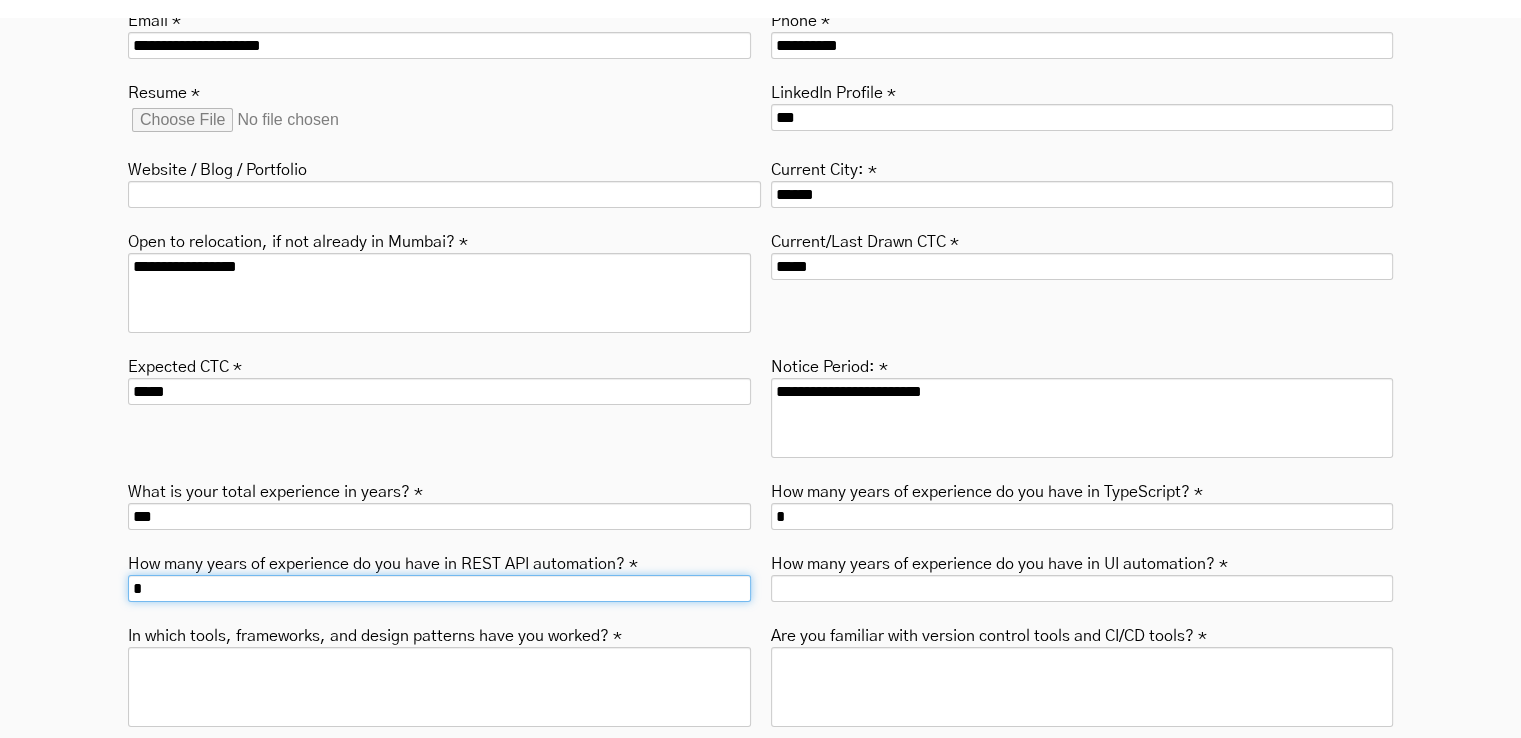 scroll, scrollTop: 6689, scrollLeft: 0, axis: vertical 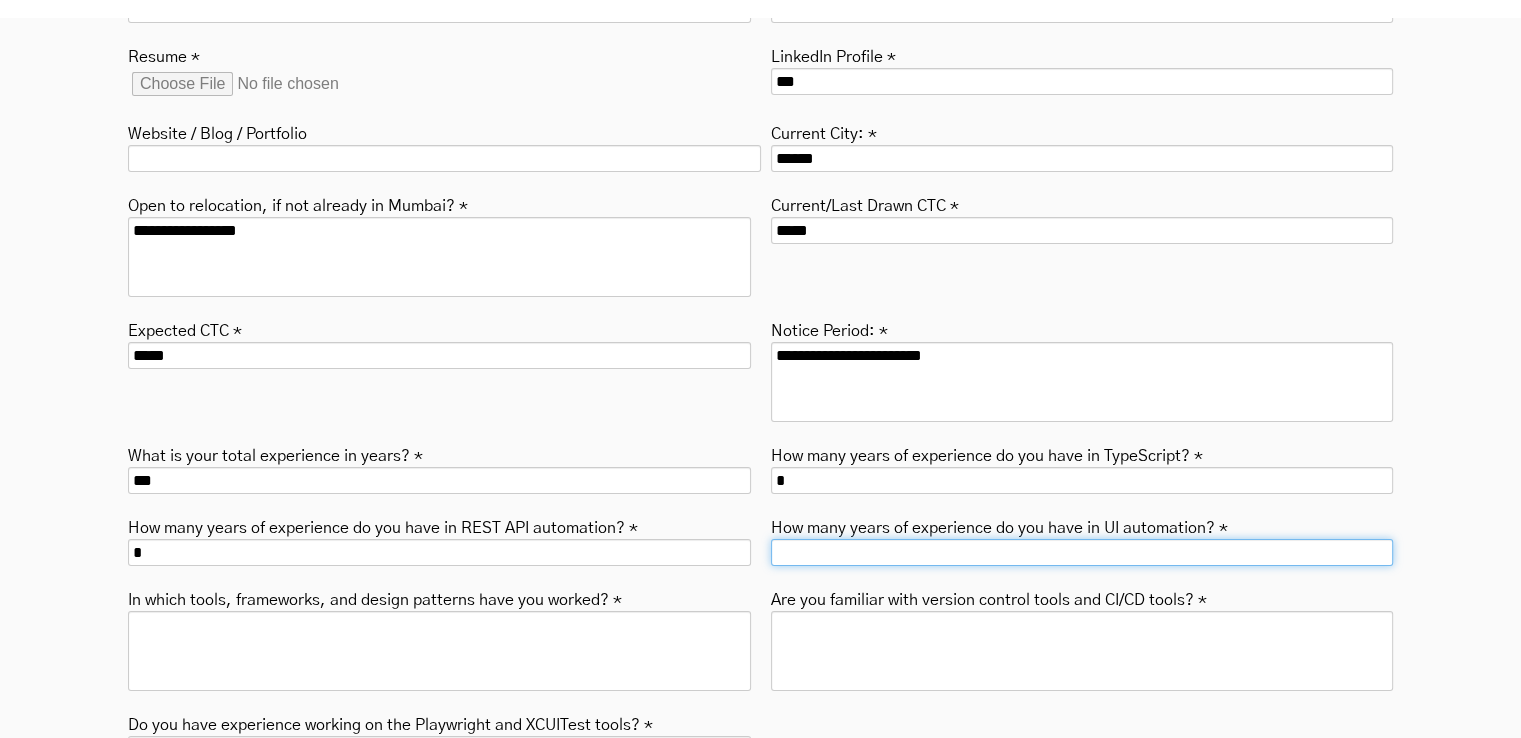 click on "How many years of experience do you have in UI automation? *" at bounding box center [1082, 552] 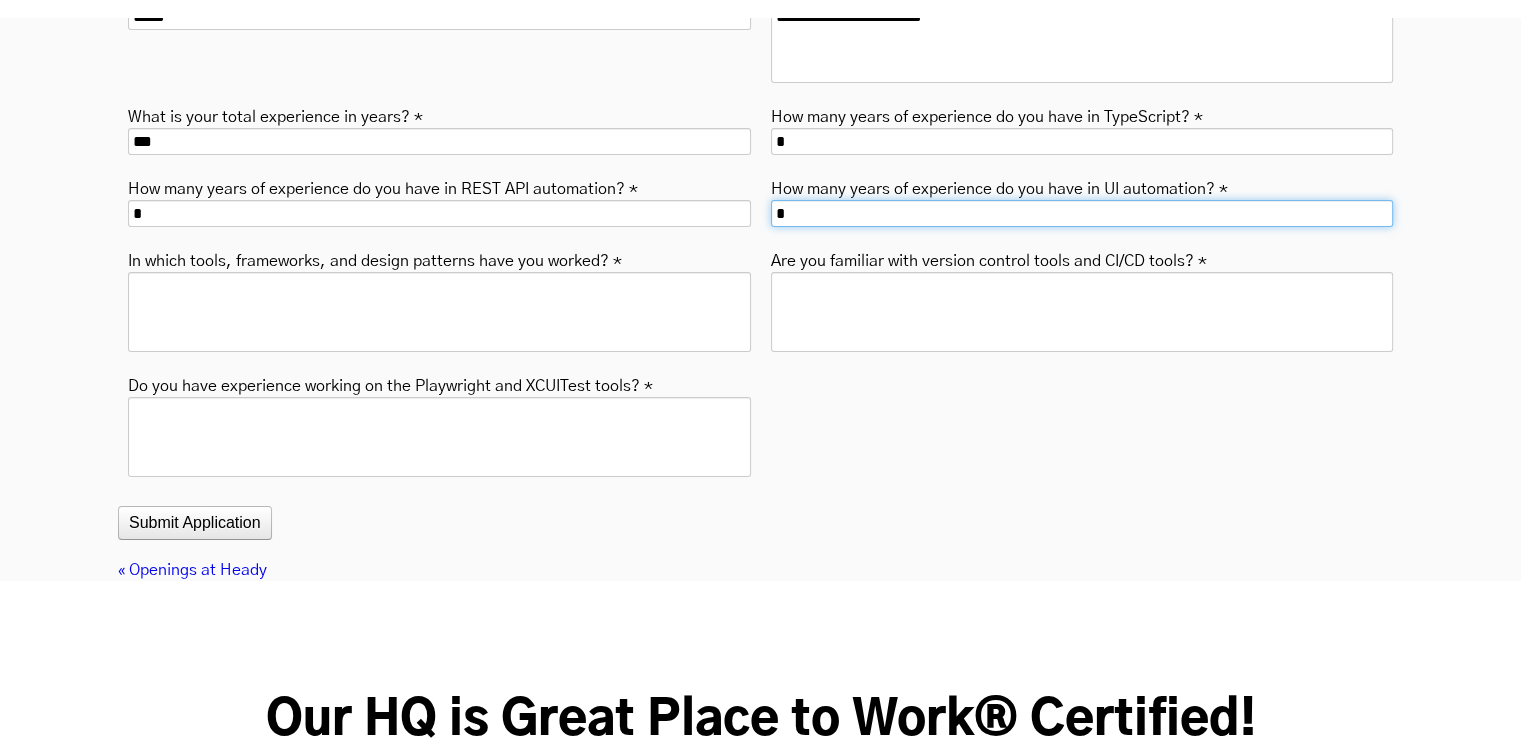 scroll, scrollTop: 7029, scrollLeft: 0, axis: vertical 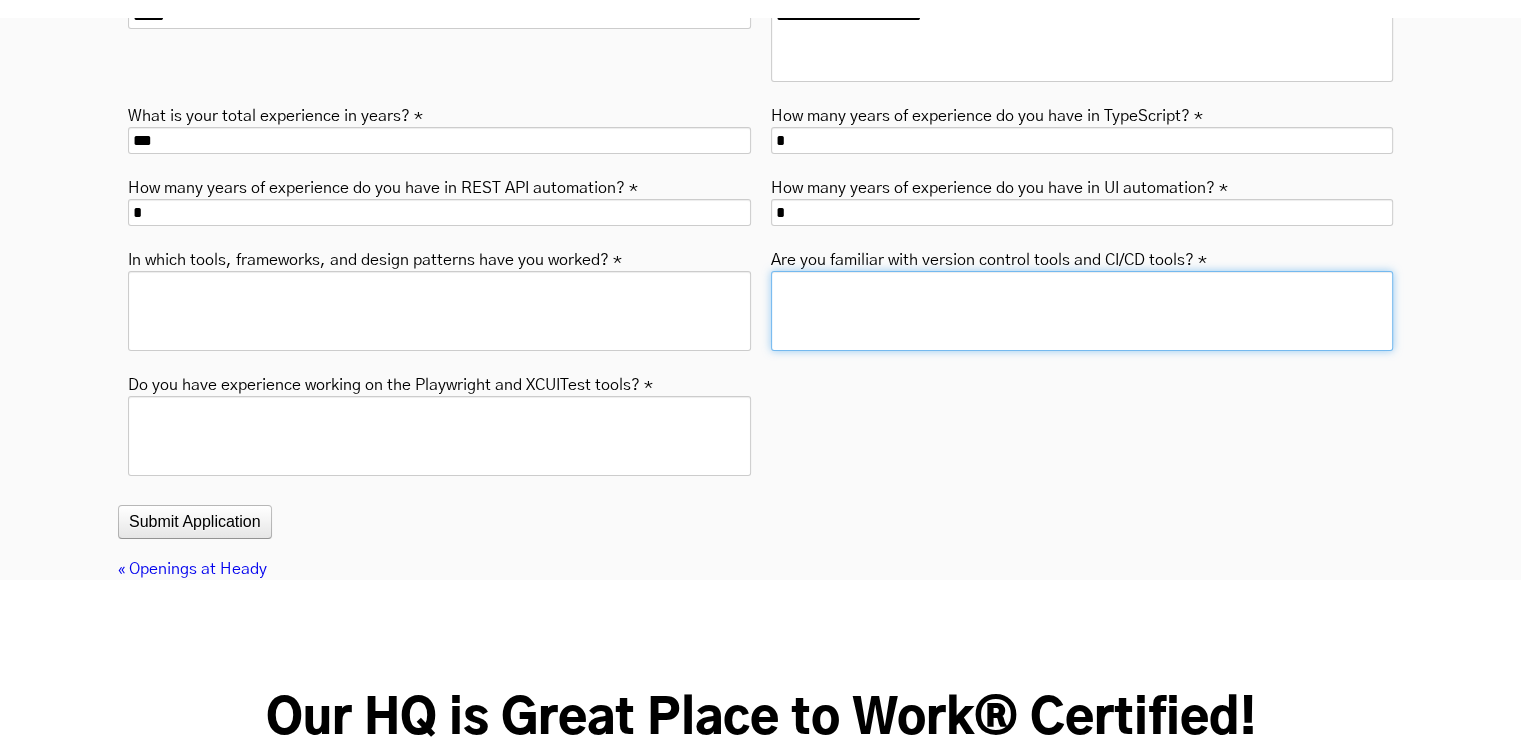 click on "Are you familiar with version control tools and CI/CD tools? *" at bounding box center [1082, 311] 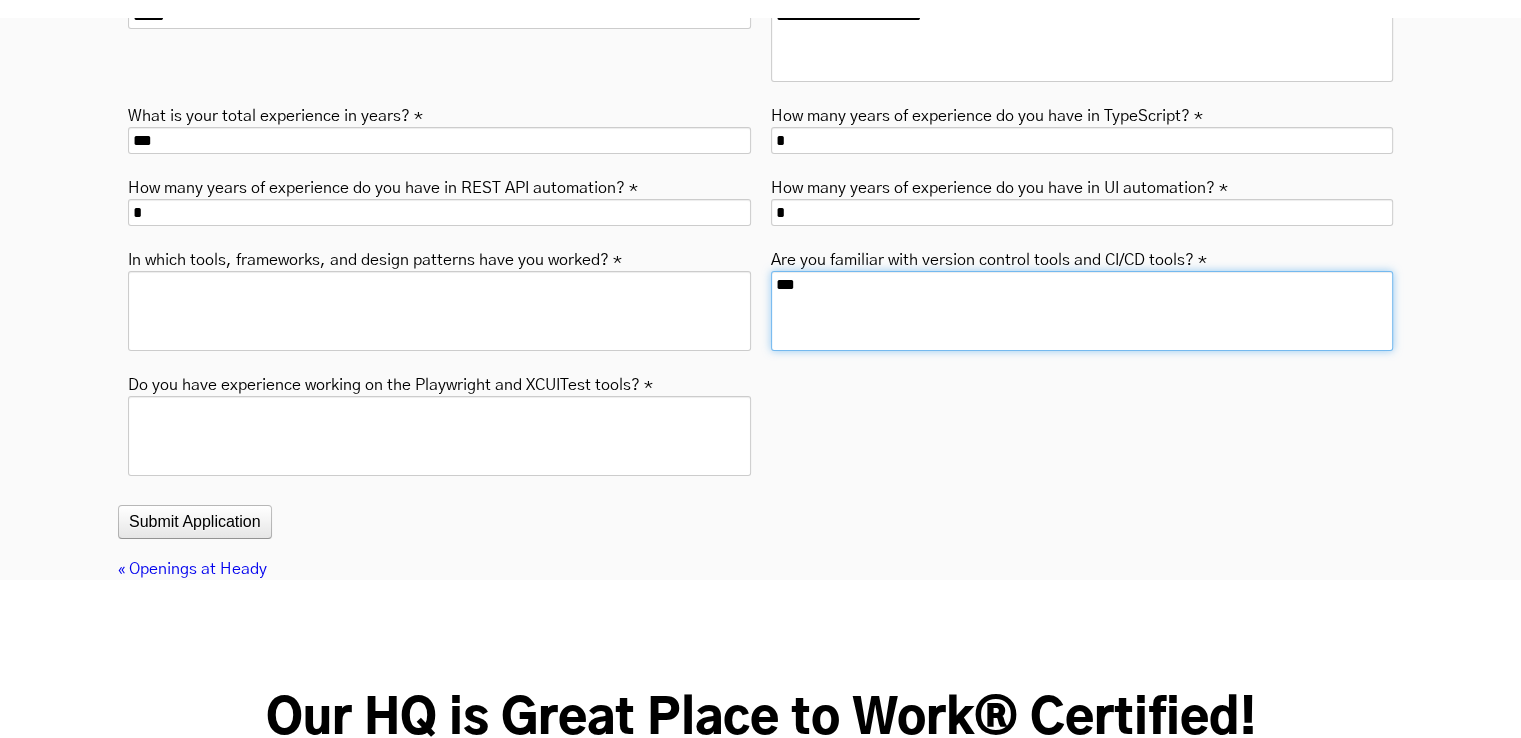 type on "***" 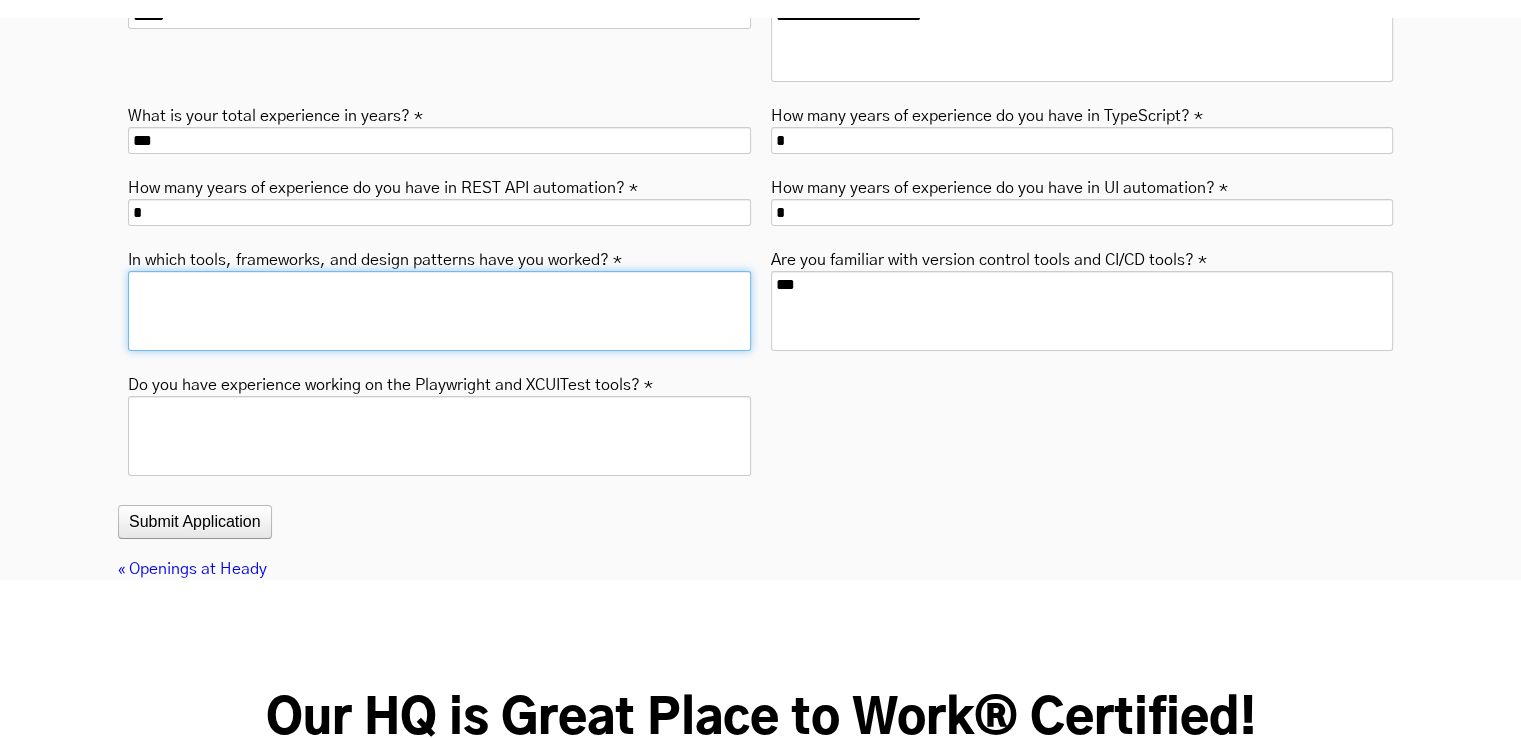 click on "In which tools, frameworks, and design patterns have you worked? *" at bounding box center [439, 311] 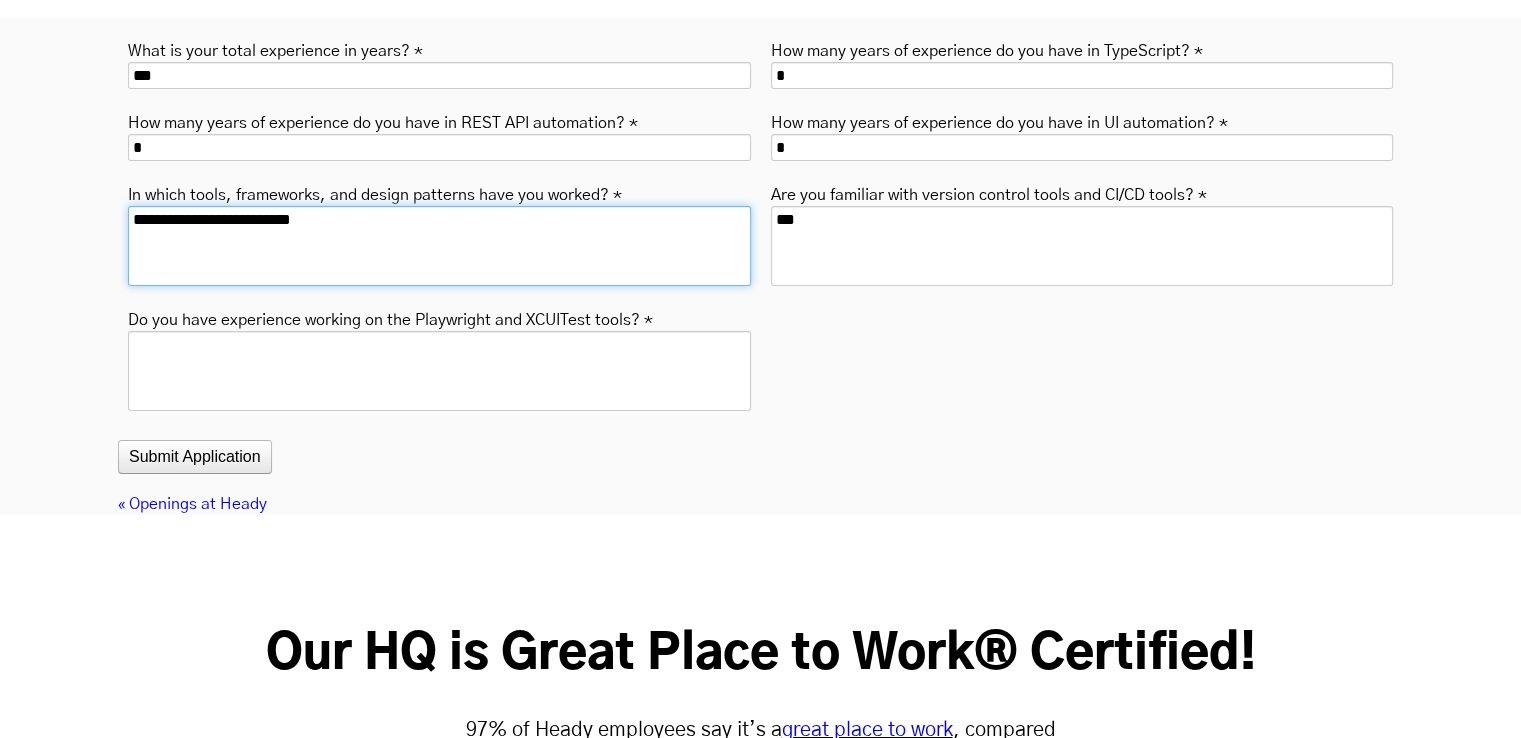 scroll, scrollTop: 7102, scrollLeft: 0, axis: vertical 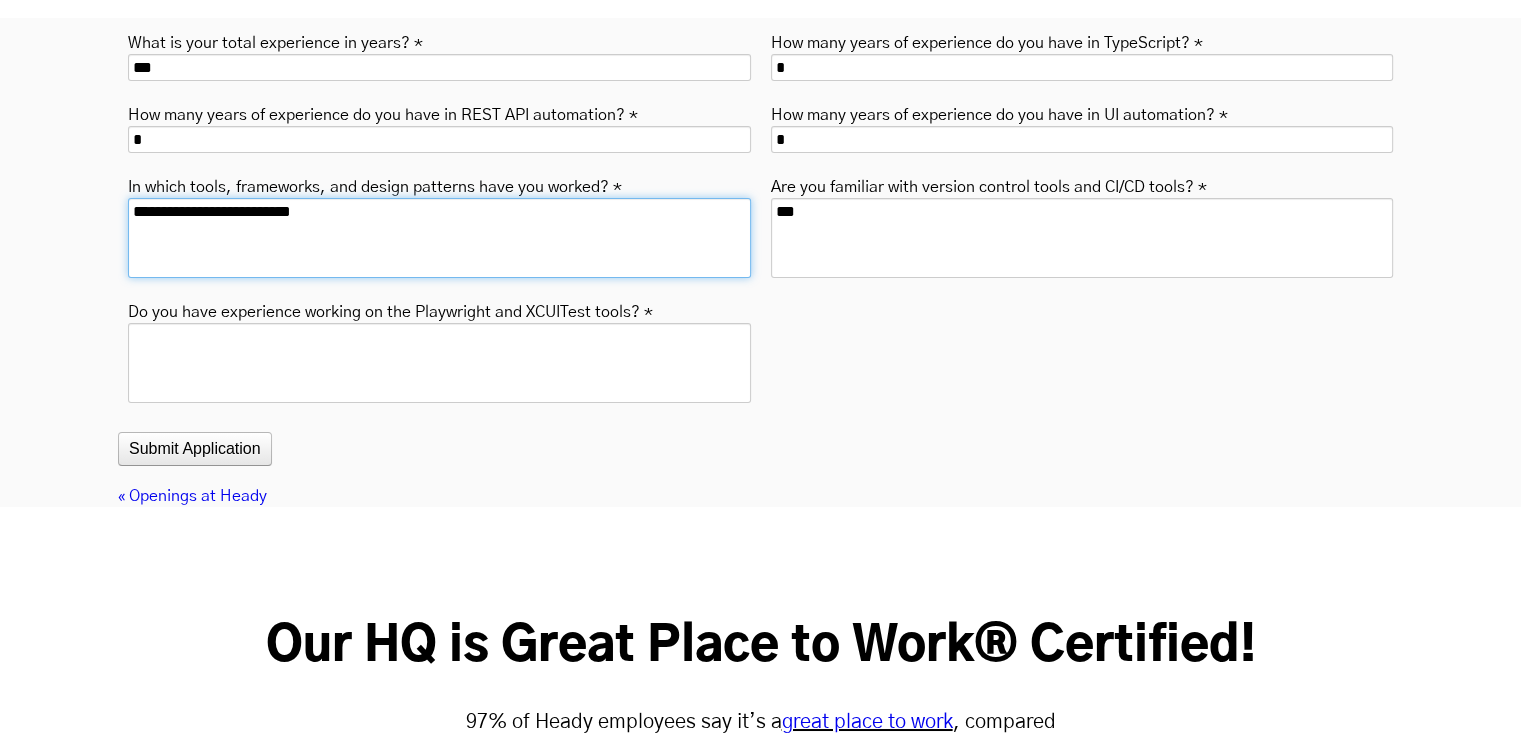 type on "**********" 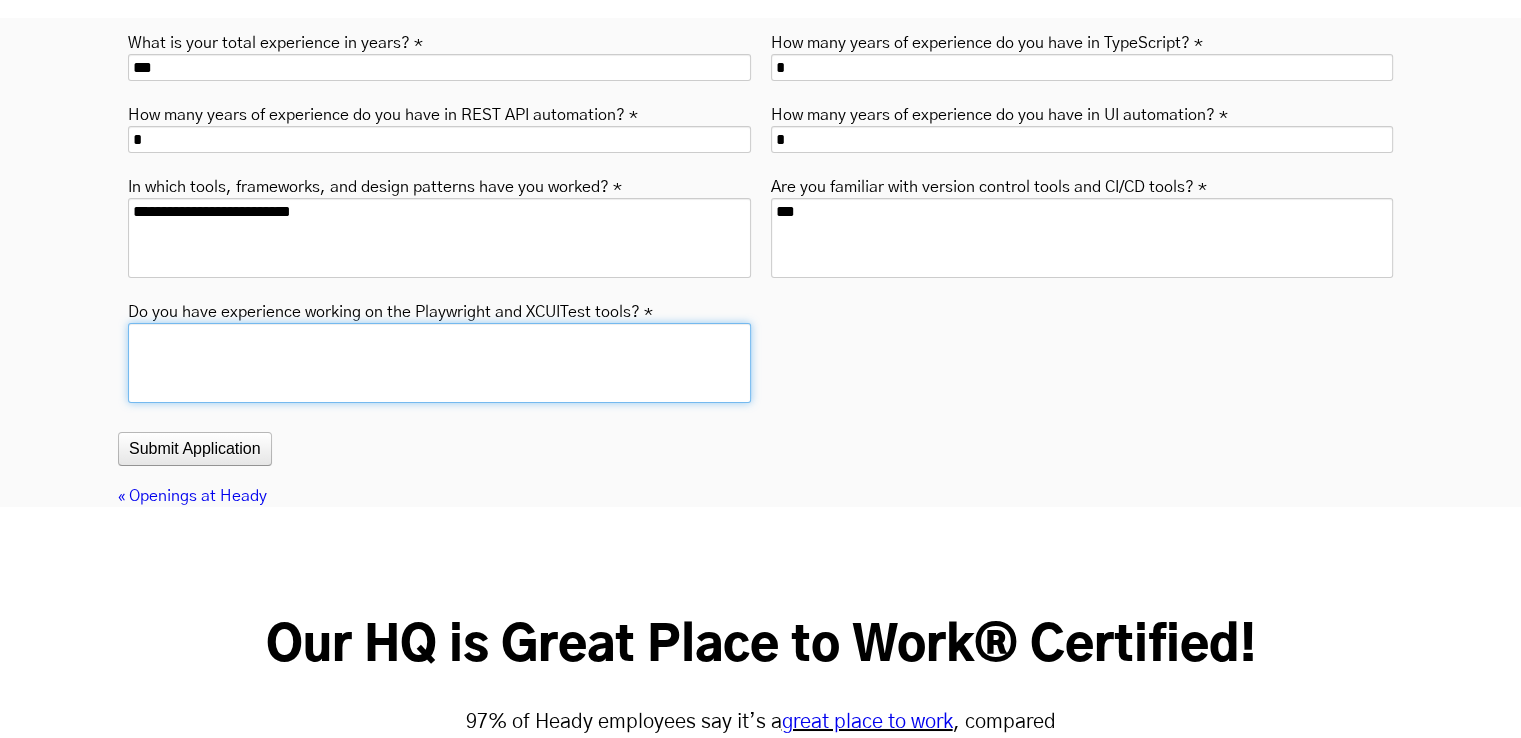 click on "Do you have experience working on the Playwright and XCUITest tools? *" at bounding box center [439, 363] 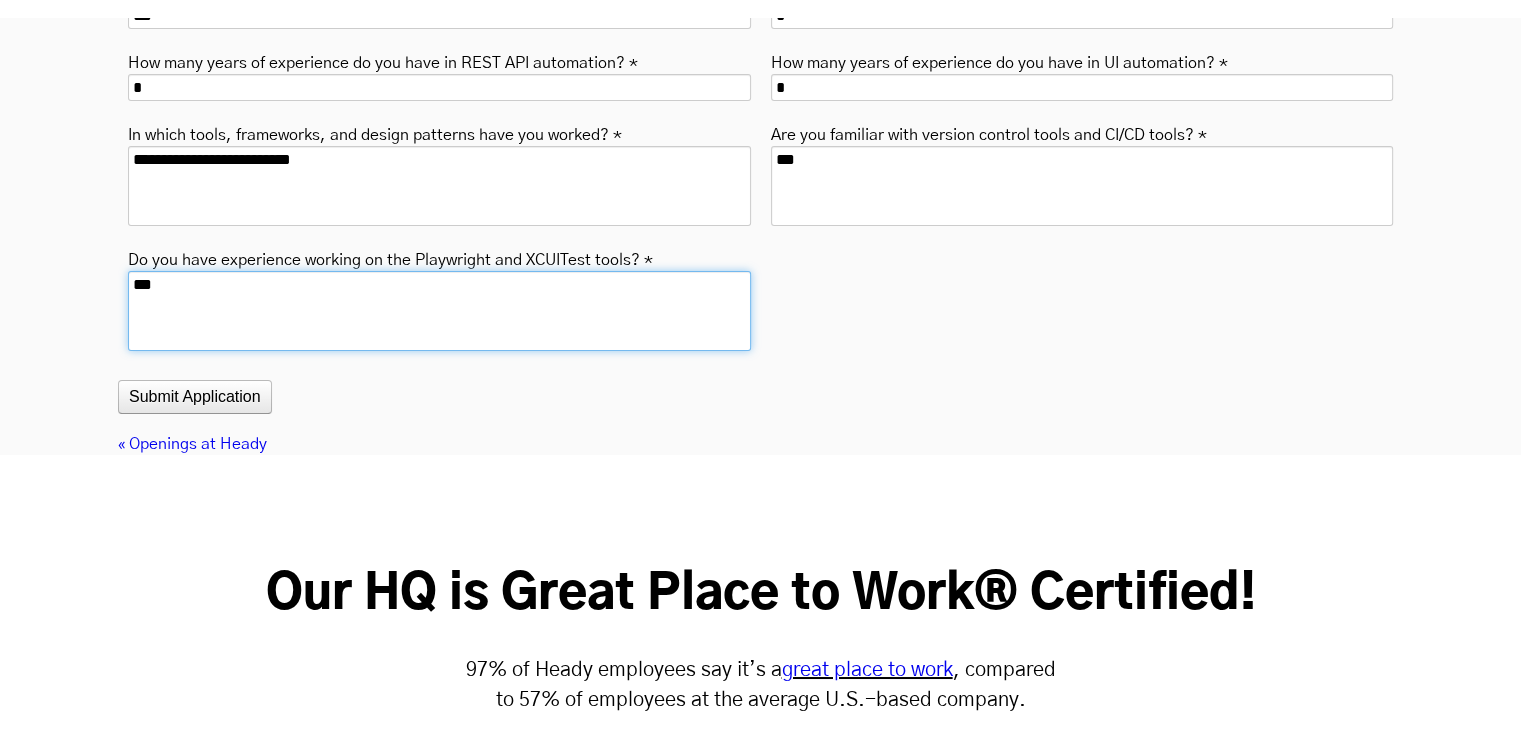 scroll, scrollTop: 7158, scrollLeft: 0, axis: vertical 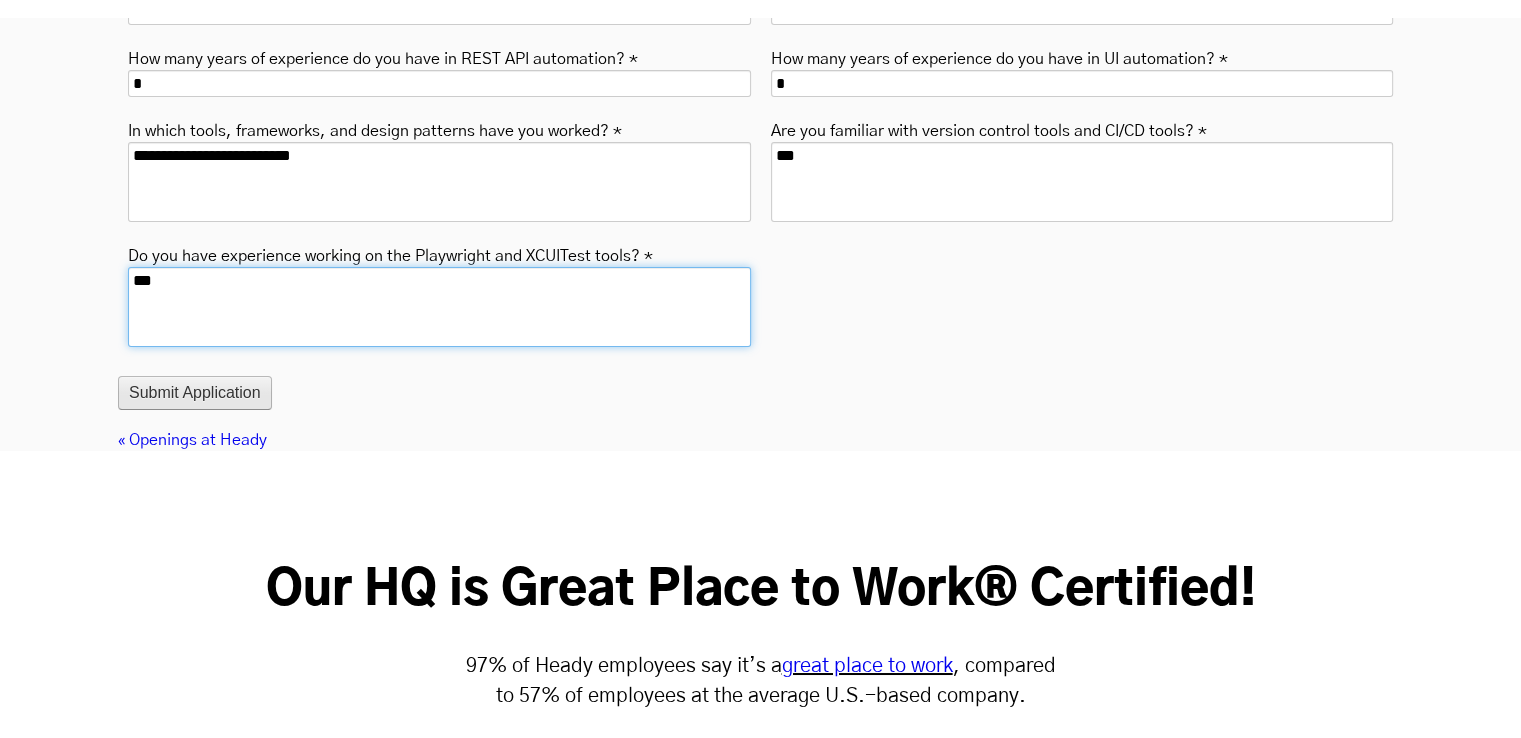 type on "***" 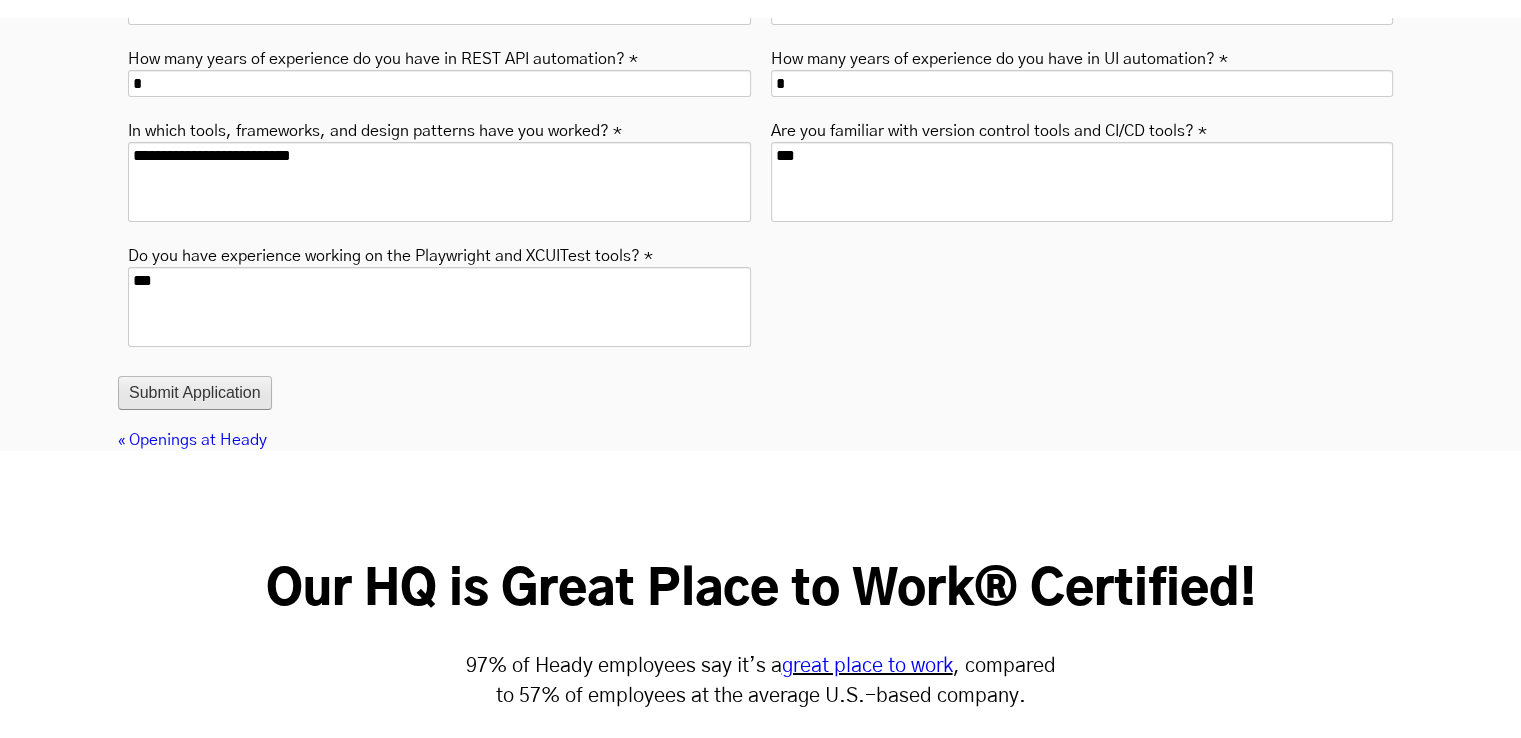 click on "Submit Application" at bounding box center (195, 393) 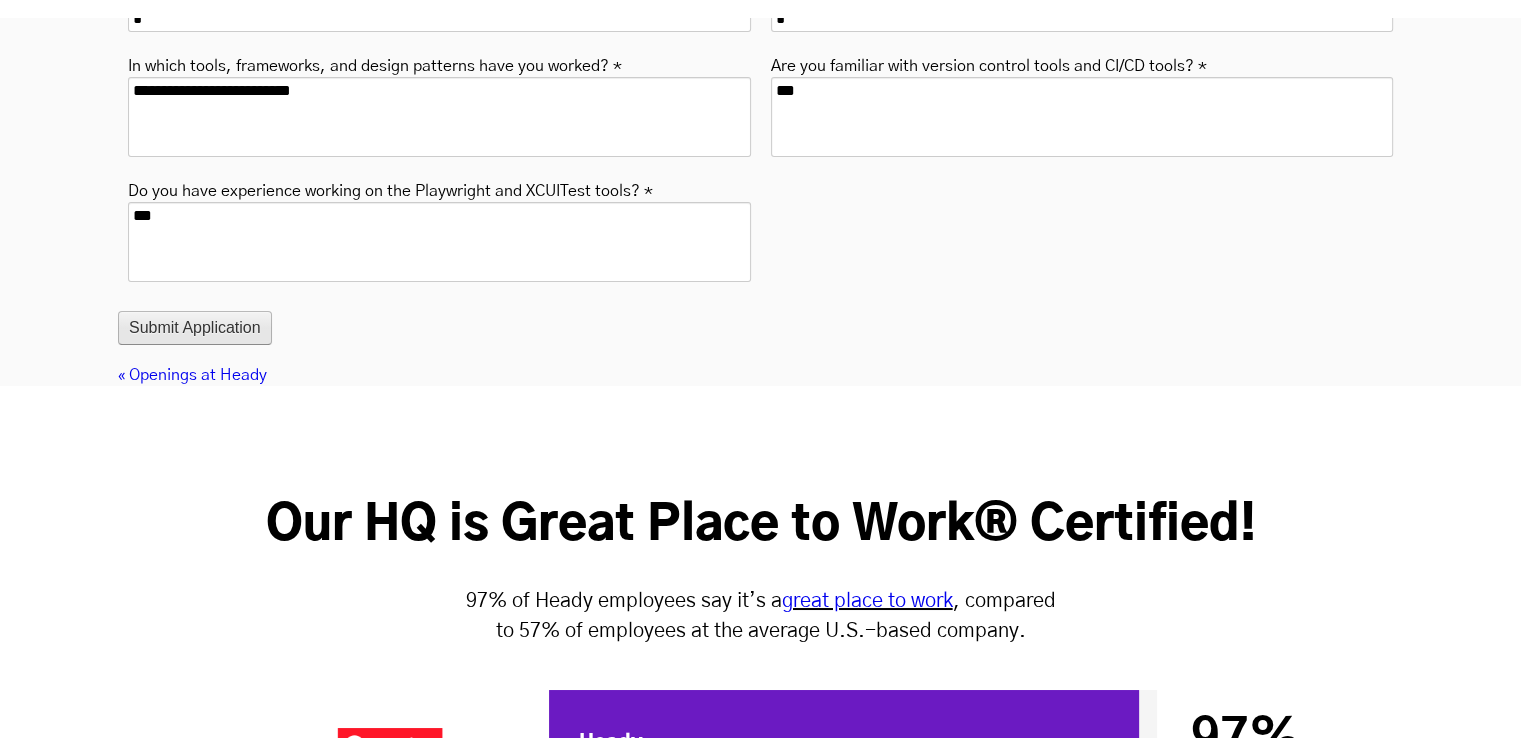 scroll, scrollTop: 7240, scrollLeft: 0, axis: vertical 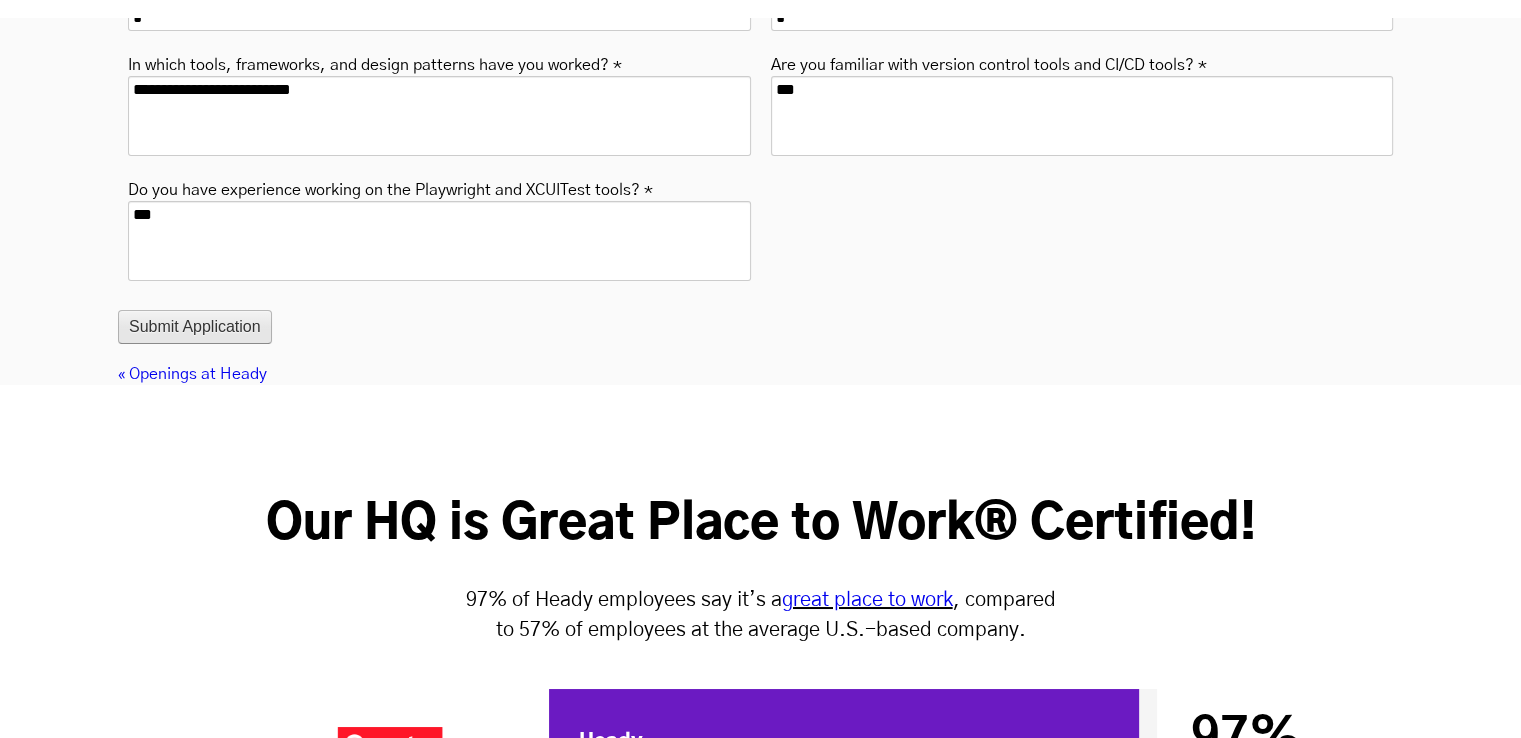 click on "Submit Application" at bounding box center [195, 327] 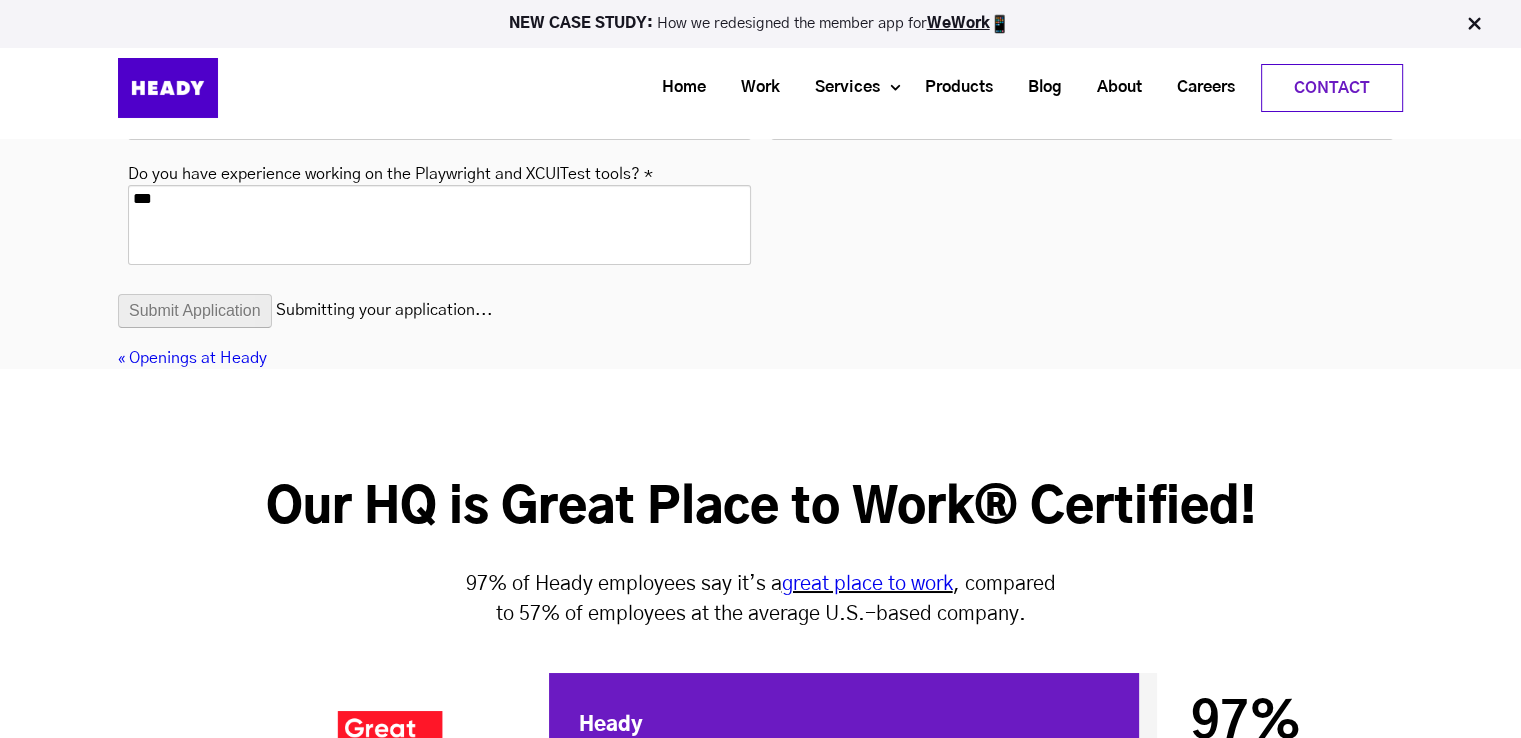 scroll, scrollTop: 7221, scrollLeft: 0, axis: vertical 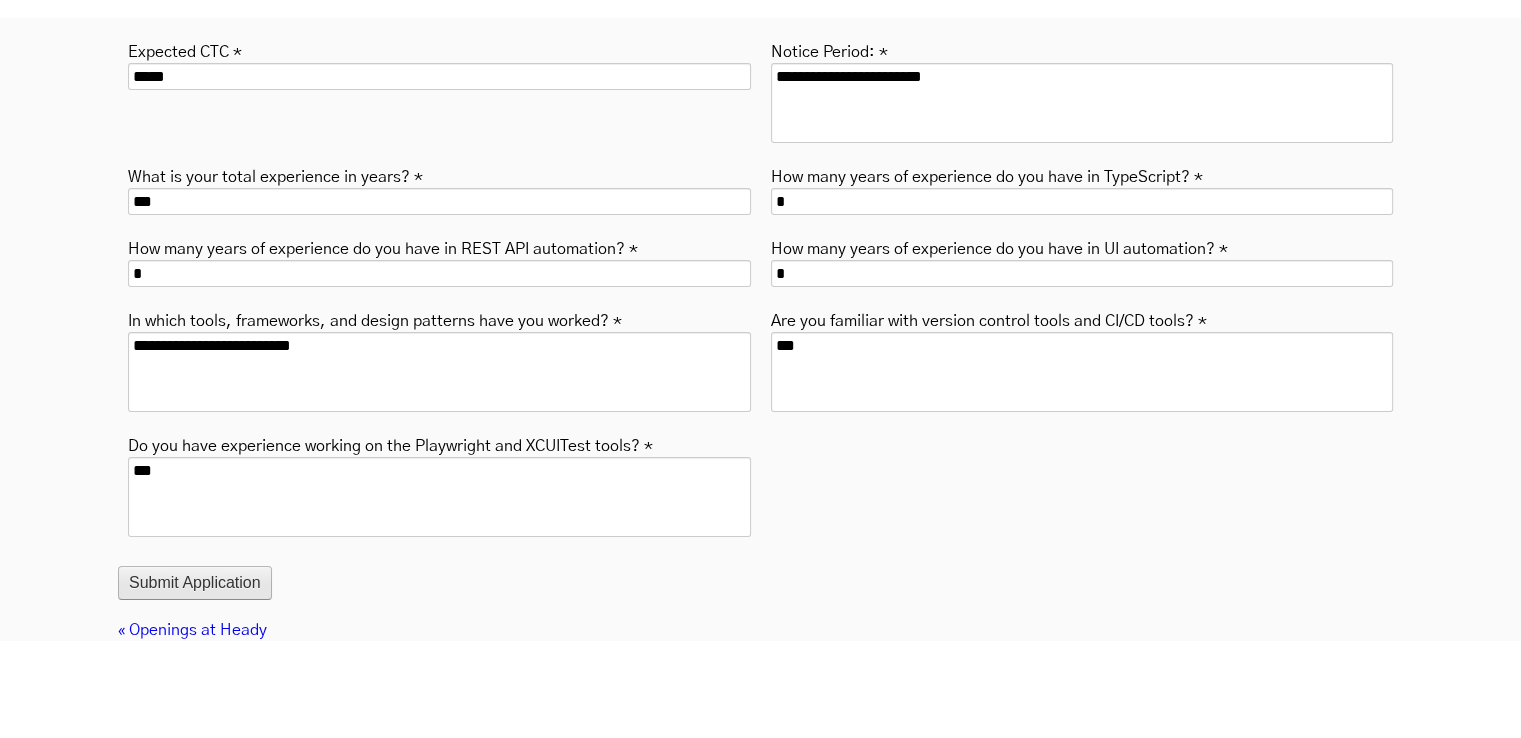 click on "Submit Application" at bounding box center [195, 583] 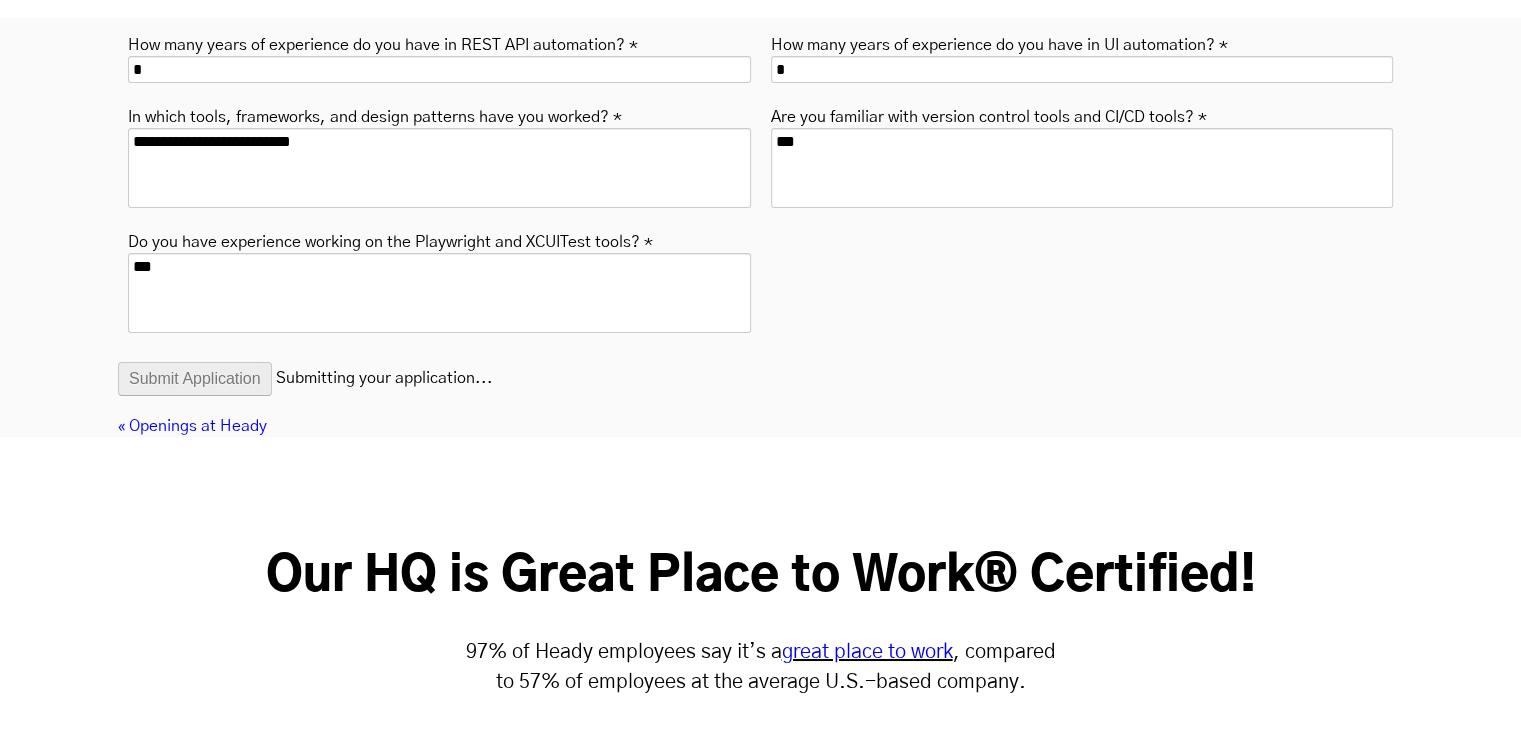 scroll, scrollTop: 7202, scrollLeft: 0, axis: vertical 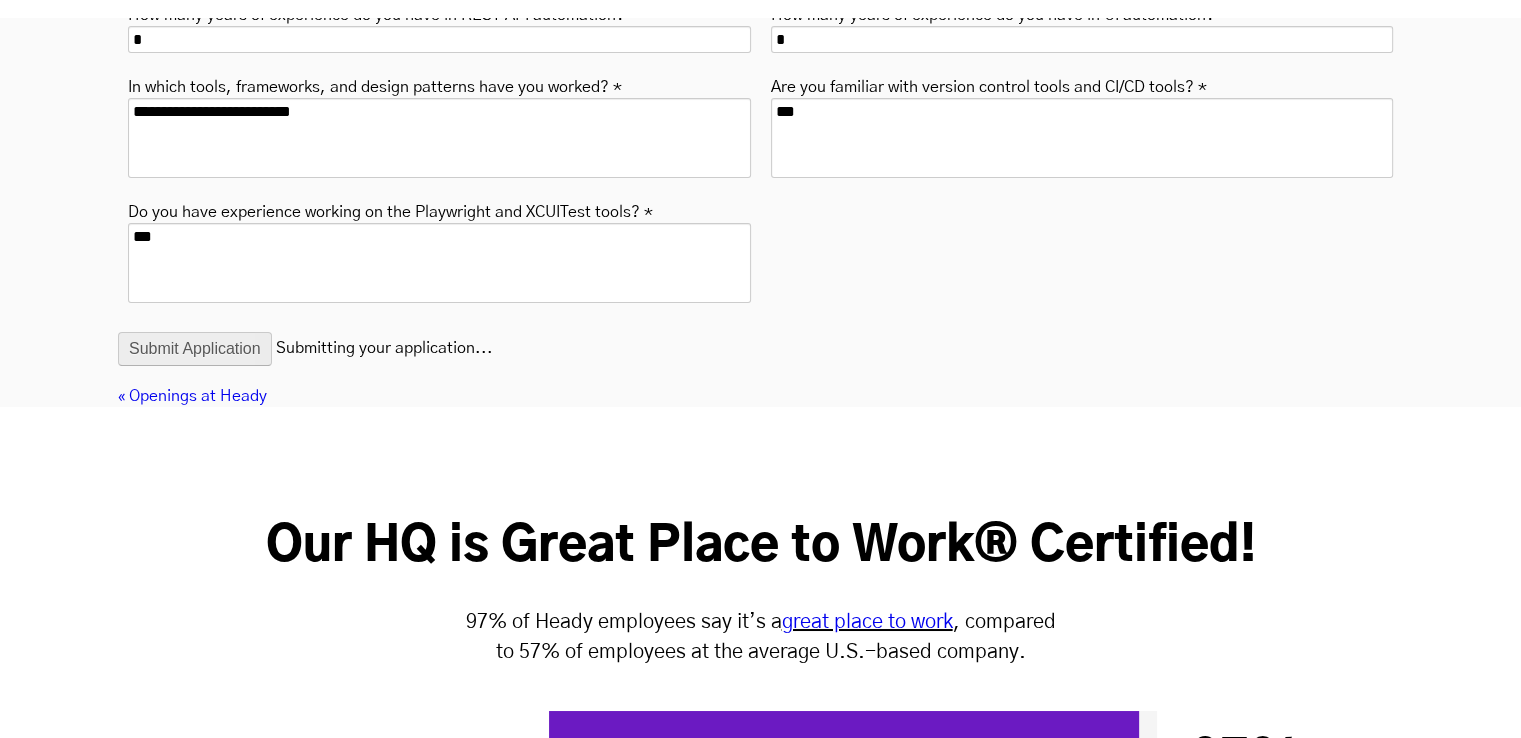 click on "« Openings at Heady       Software Development Engineer In Test / SDET        Location: Mumbai, Maharashtra, India        Full-time       About the role:
Heady is  looking for an experienced, well-rounded Software Development Engineer In Test (SDET)  to join our growing team. In this position,  you will own responsibility for the quality of our work and work closely  with a strong, cross-functional, and cross-geographical team of engineers, product managers, and designers  and help cultivate a quality mindset, coach and advocate for quality while assisting teams with software testing practices.
Responsibilities:
Create automation frameworks and implement various design patterns
API and UI automation scripting and maintenance
Test integration with CI
Test integration with the cloud platform
Build health analysis
Interact with clients as needed to ensure that we are delivering what they require
Qualification & Skills:
3+ years of coding expertise using TypeScript" at bounding box center (760, -618) 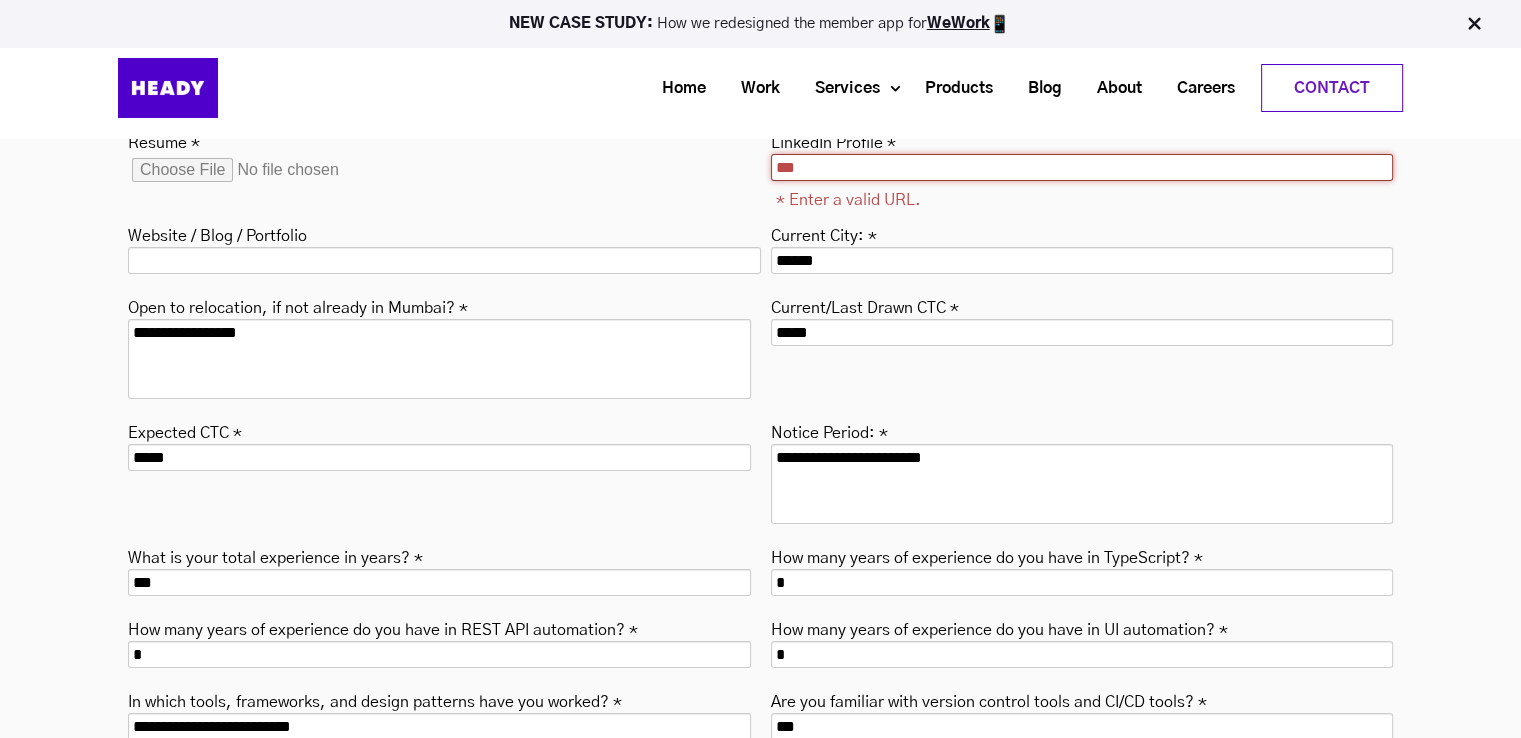 scroll, scrollTop: 6552, scrollLeft: 0, axis: vertical 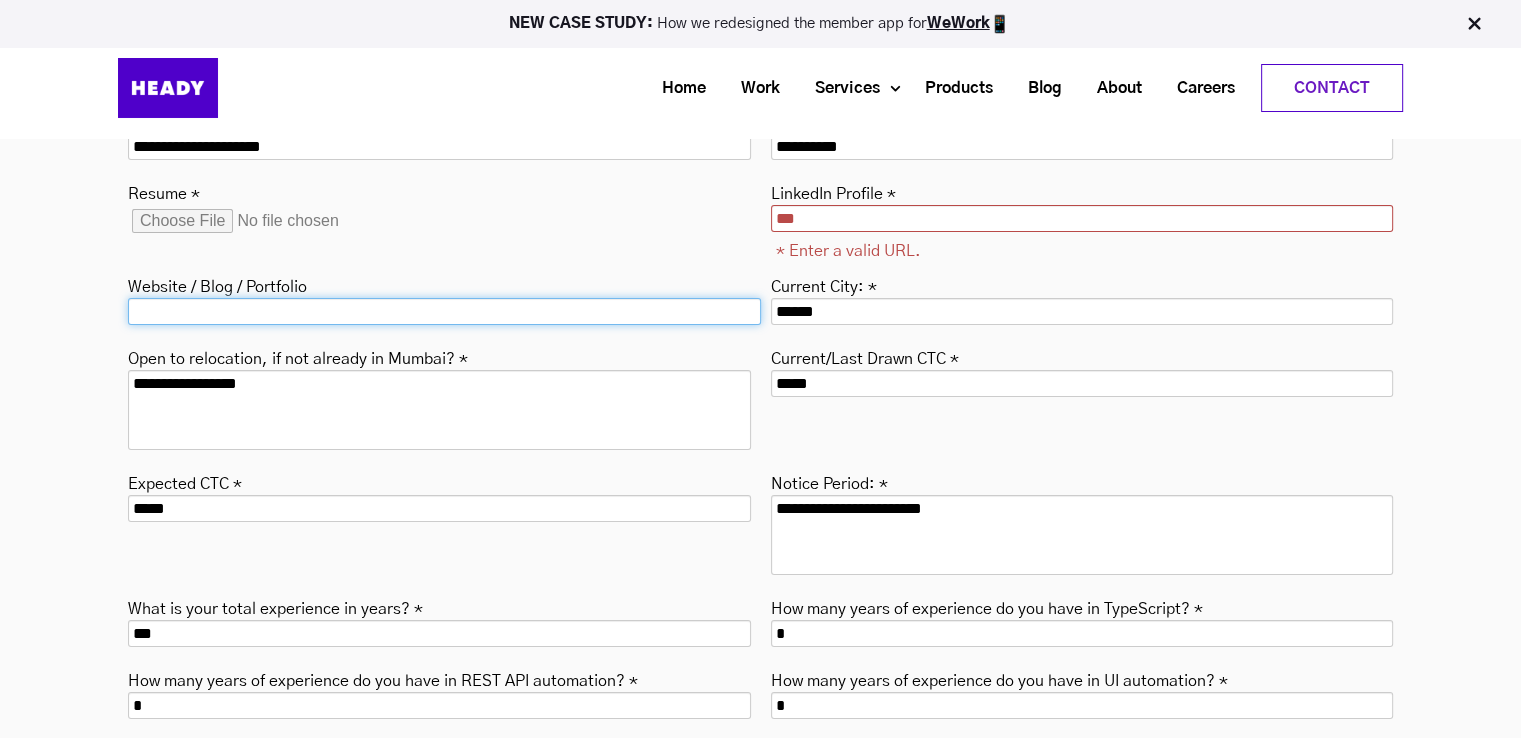 click on "Website / Blog / Portfolio" at bounding box center [444, 311] 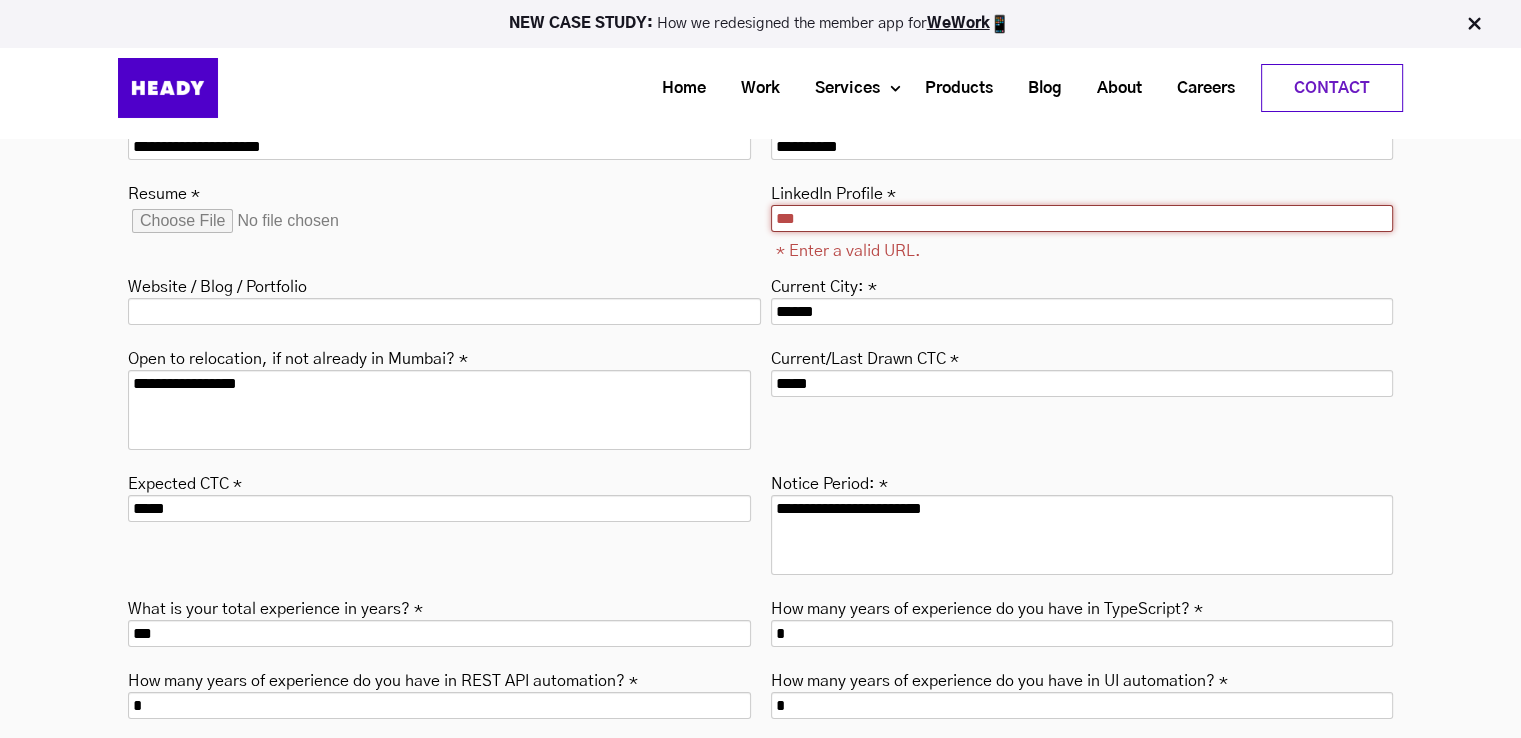 click on "***" at bounding box center [1082, 218] 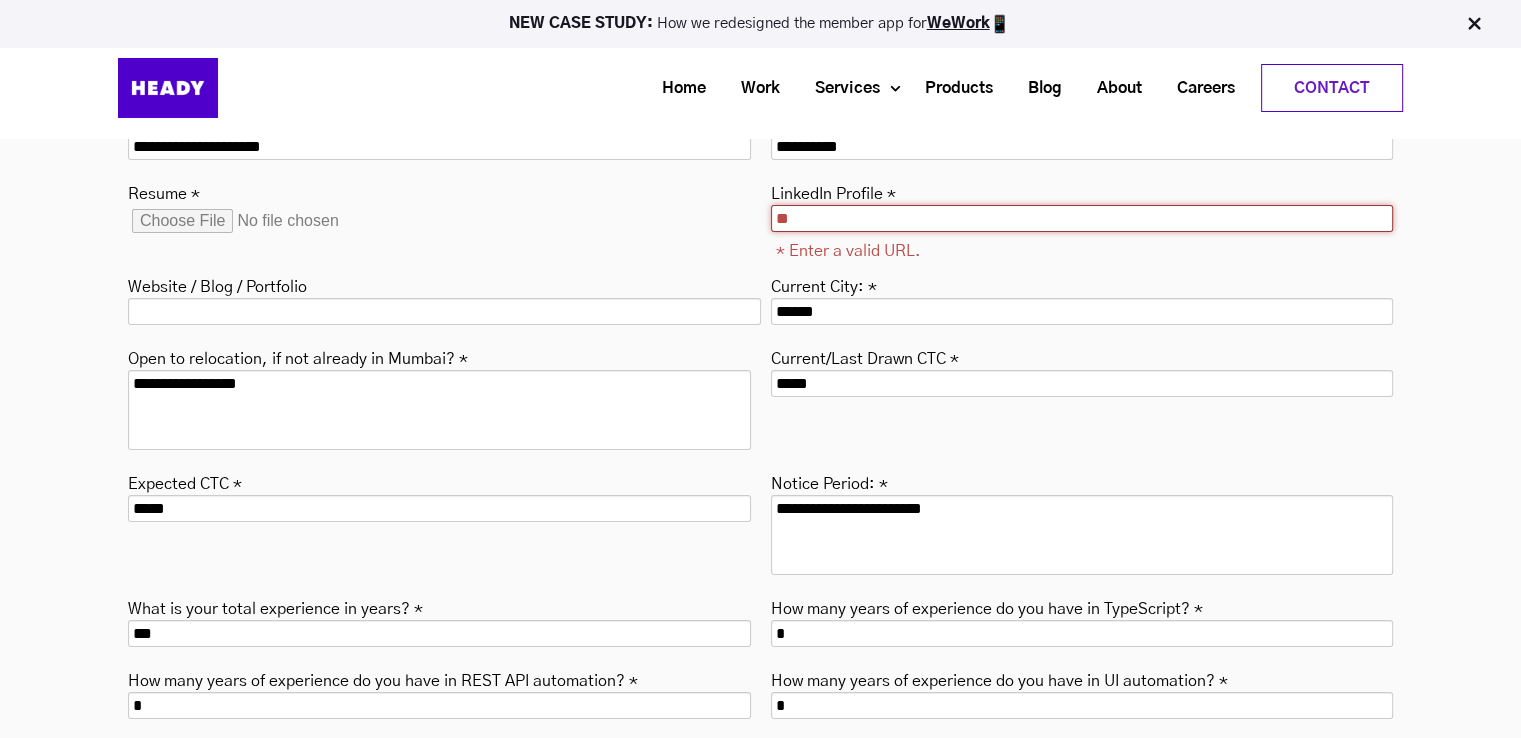 type on "*" 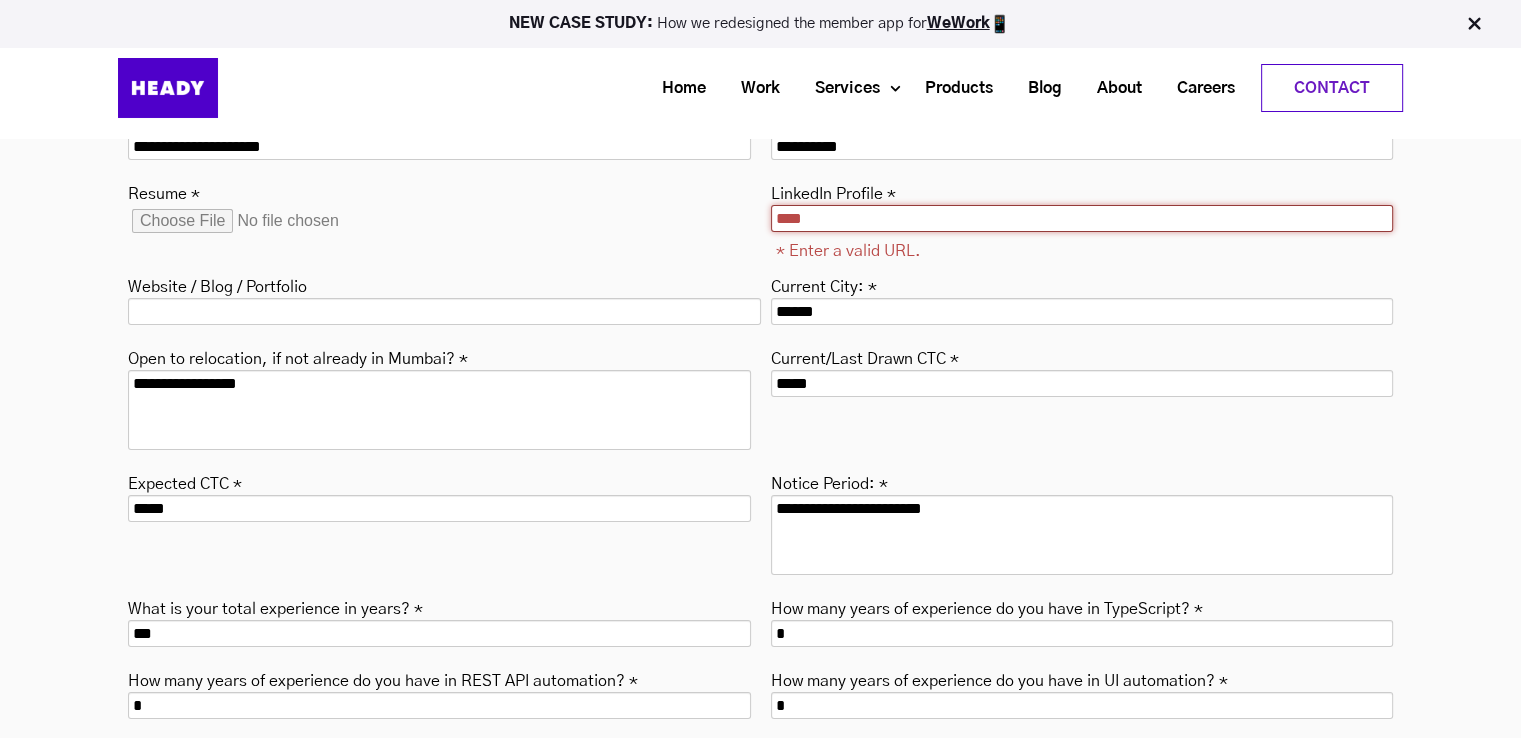 type on "*****" 